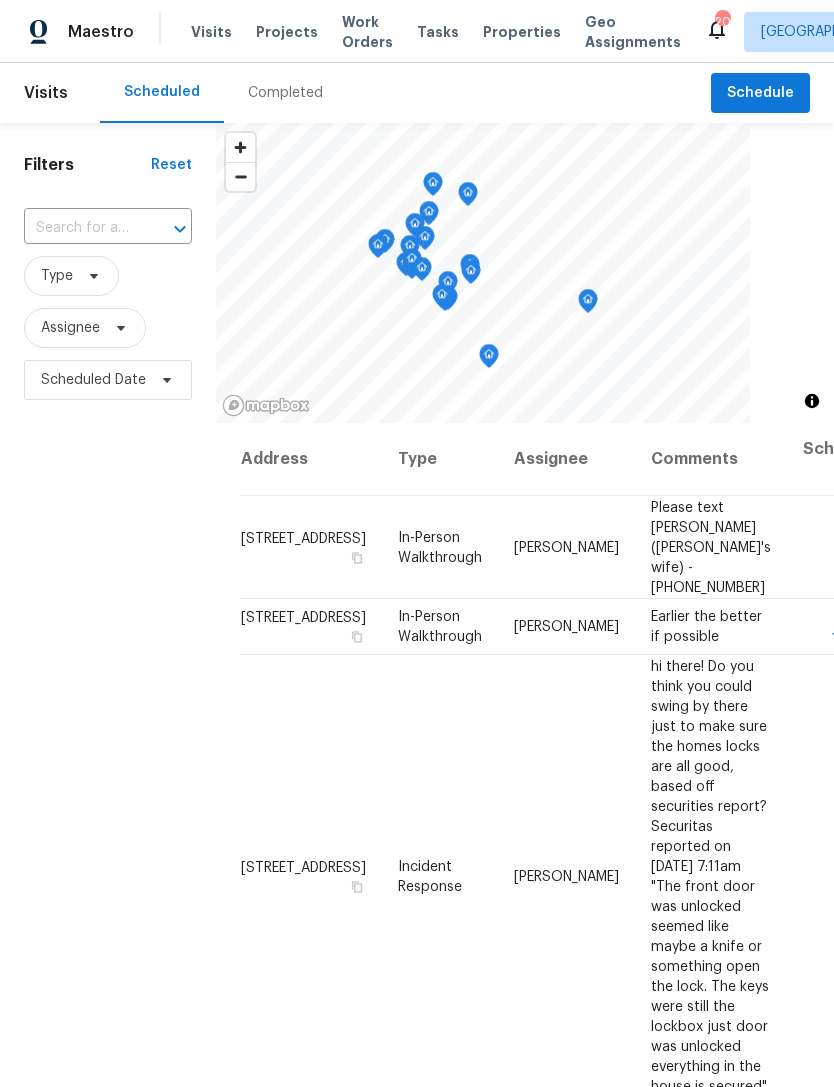 scroll, scrollTop: 0, scrollLeft: 0, axis: both 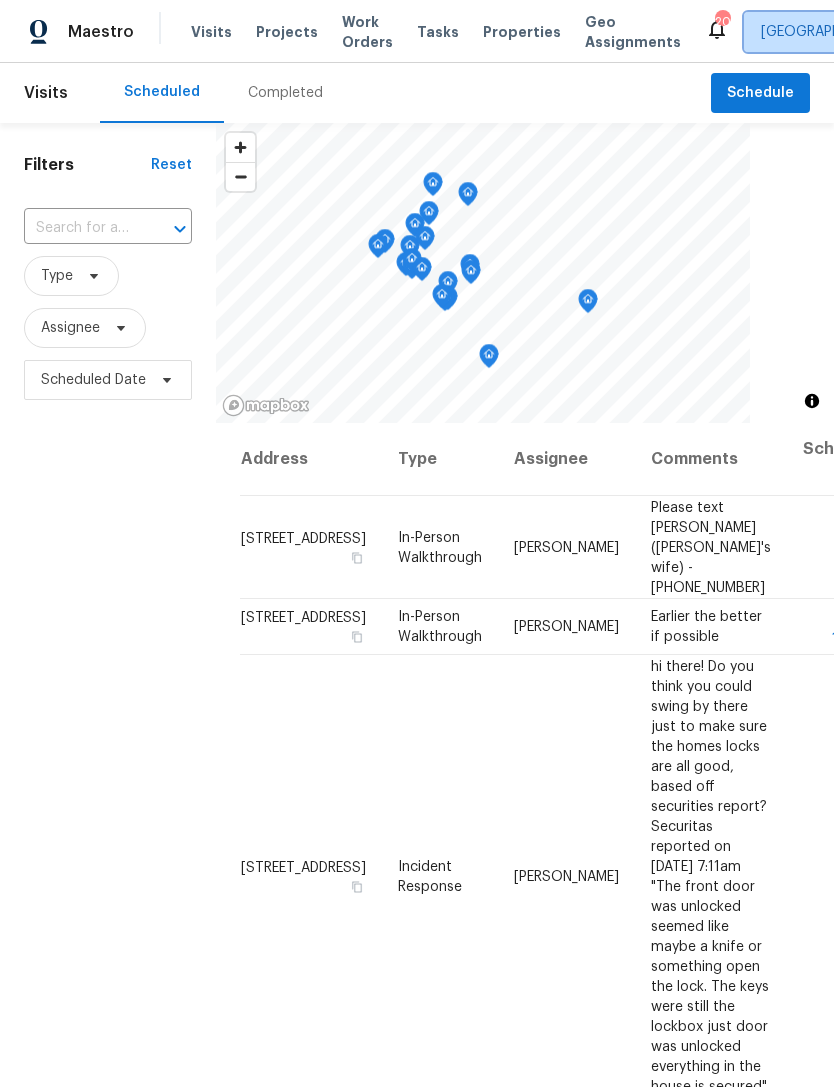 click on "Charleston, SC" at bounding box center [917, 32] 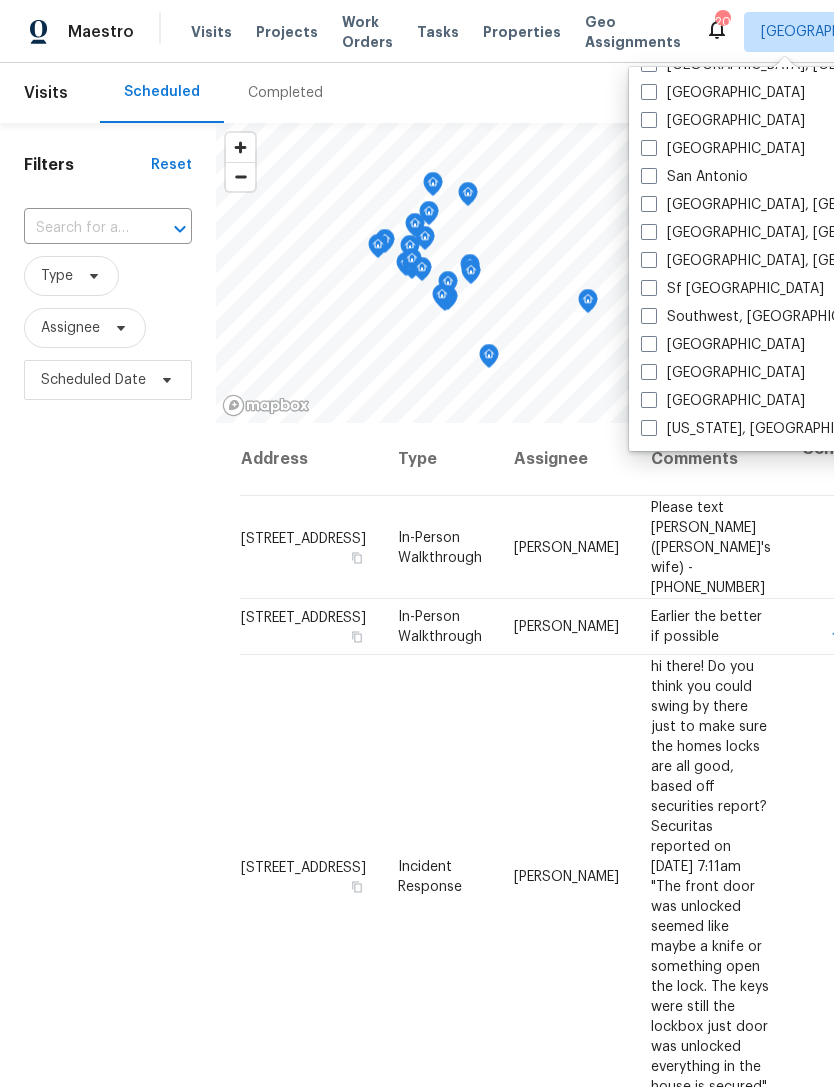 click on "[US_STATE], [GEOGRAPHIC_DATA]" at bounding box center (764, 429) 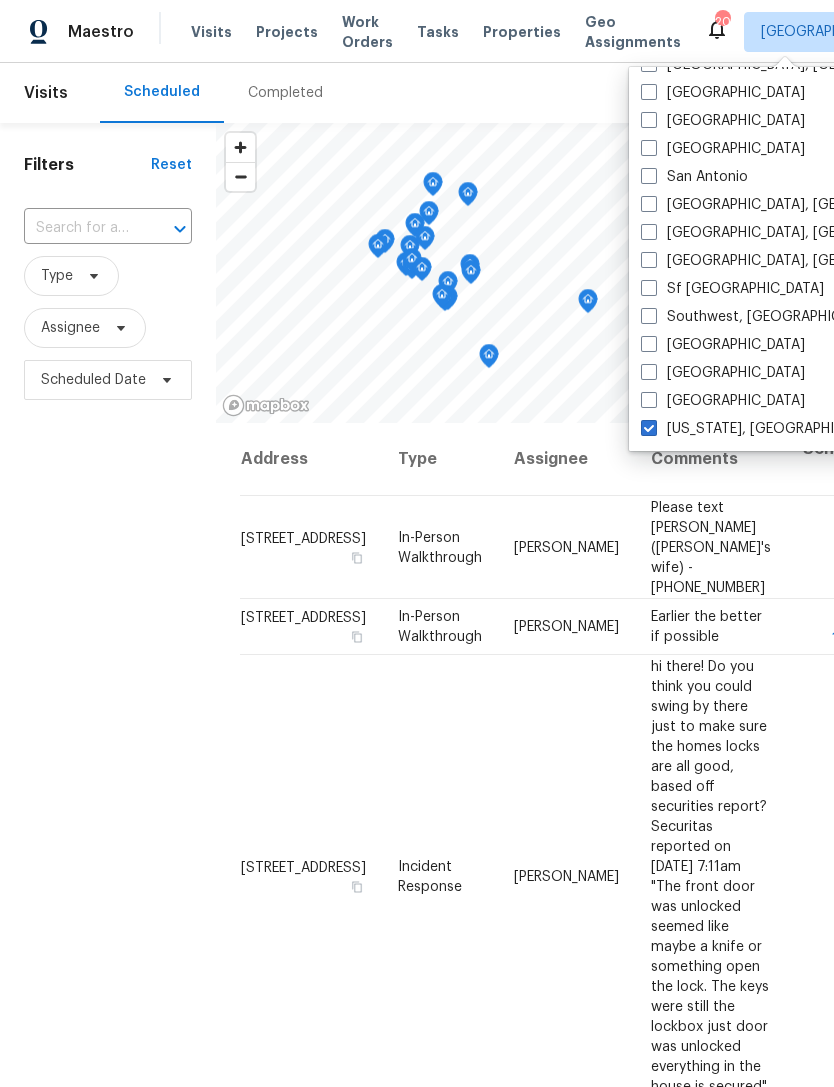 checkbox on "true" 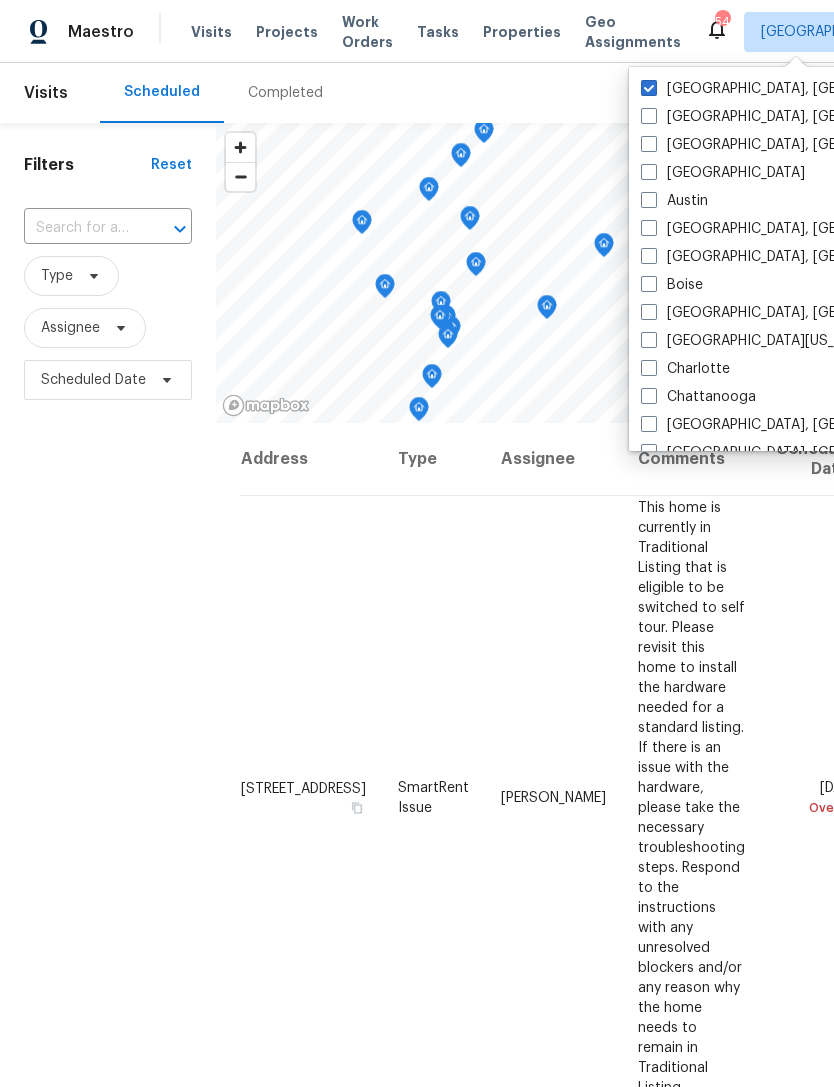 scroll, scrollTop: 0, scrollLeft: 0, axis: both 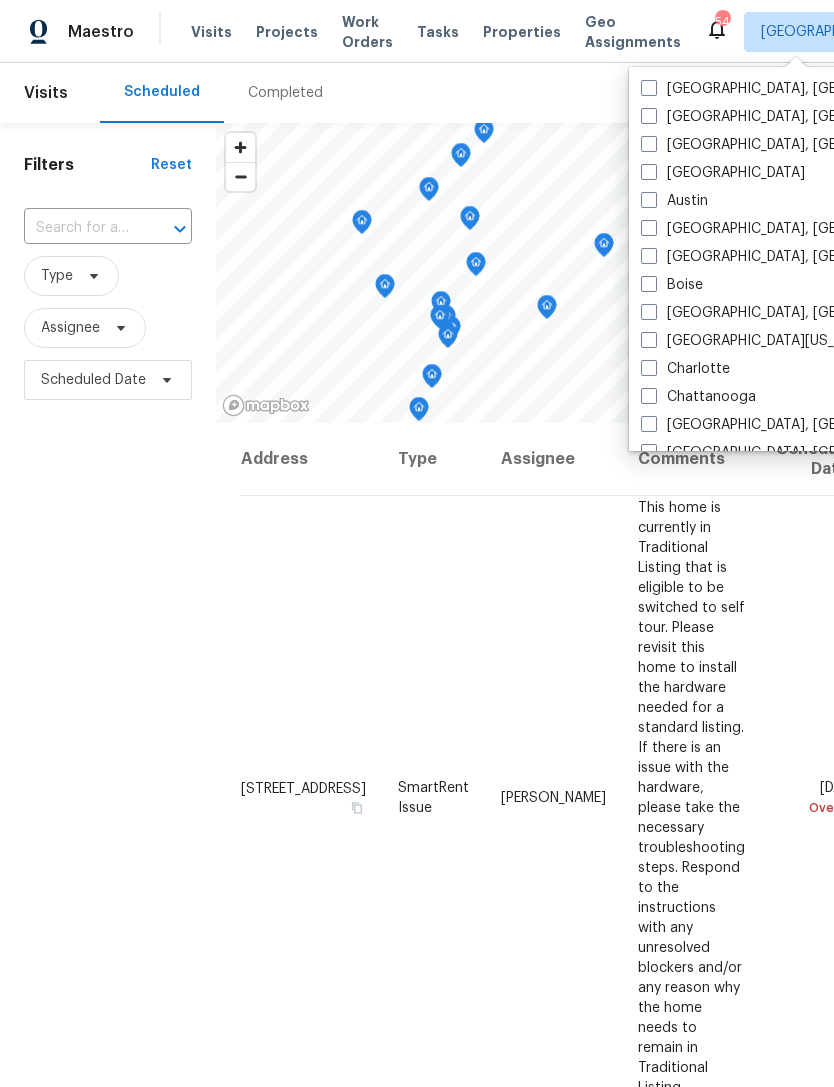 checkbox on "false" 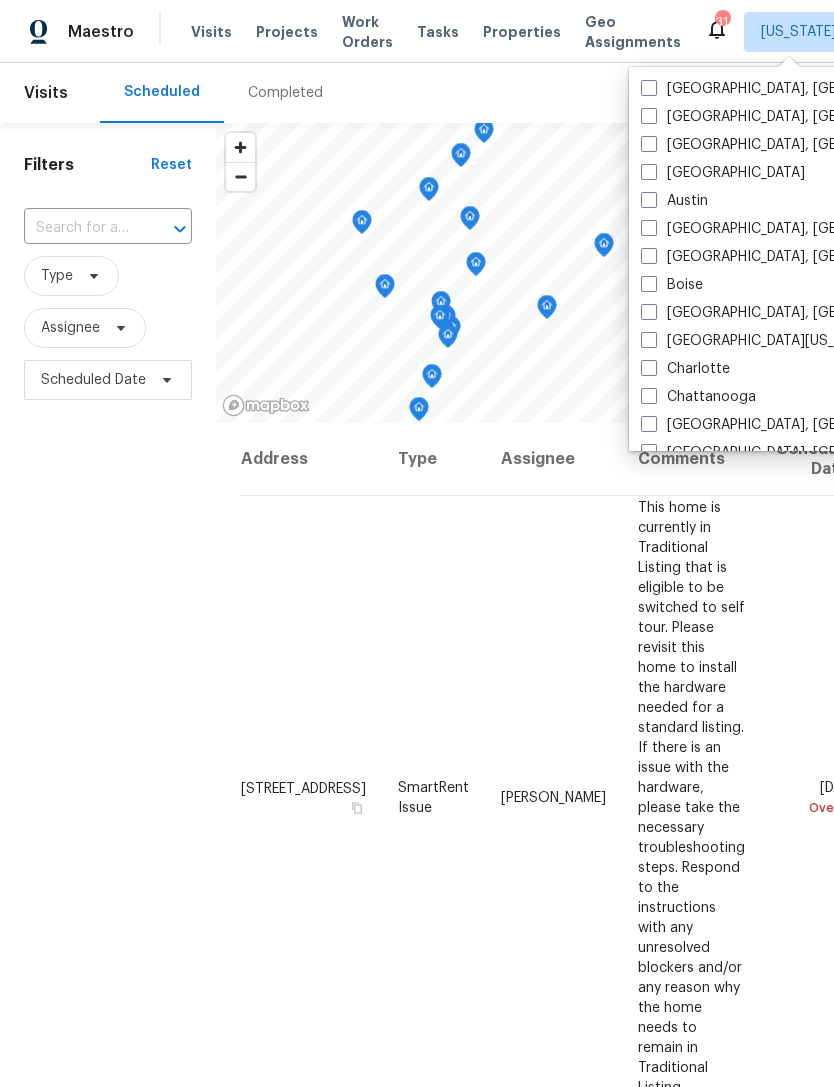 click on "Properties" at bounding box center (522, 32) 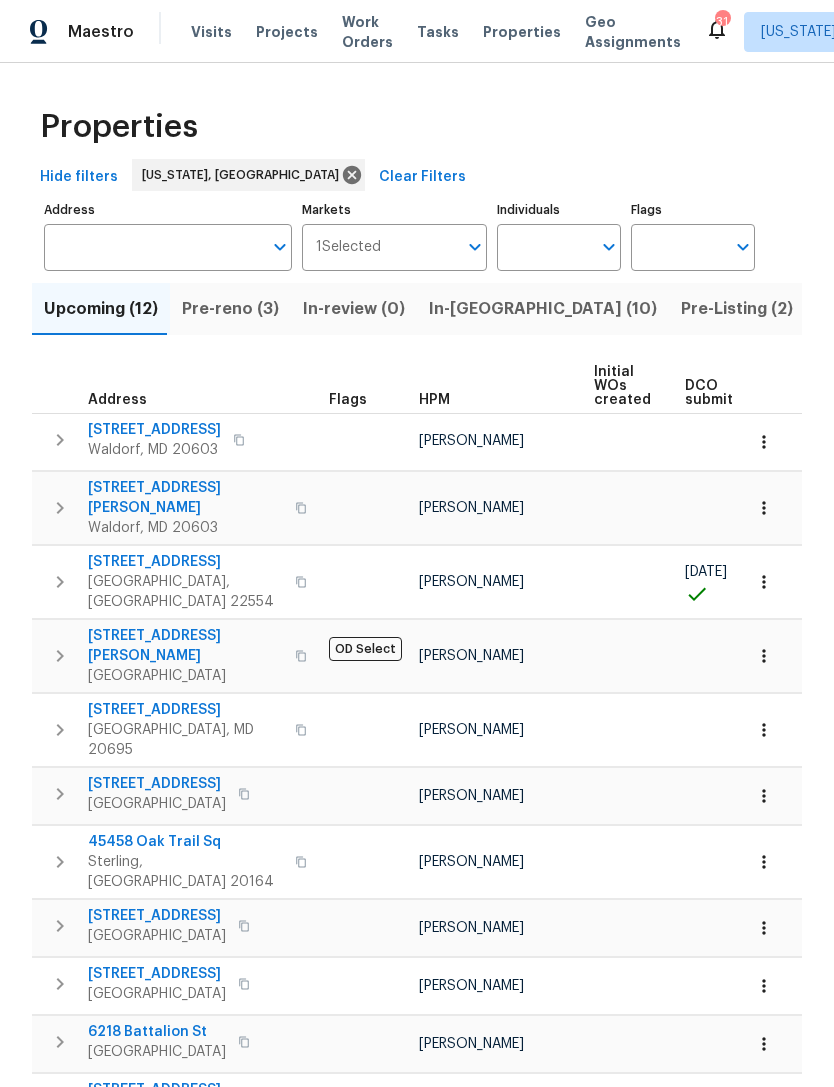 click on "Visits" at bounding box center [211, 32] 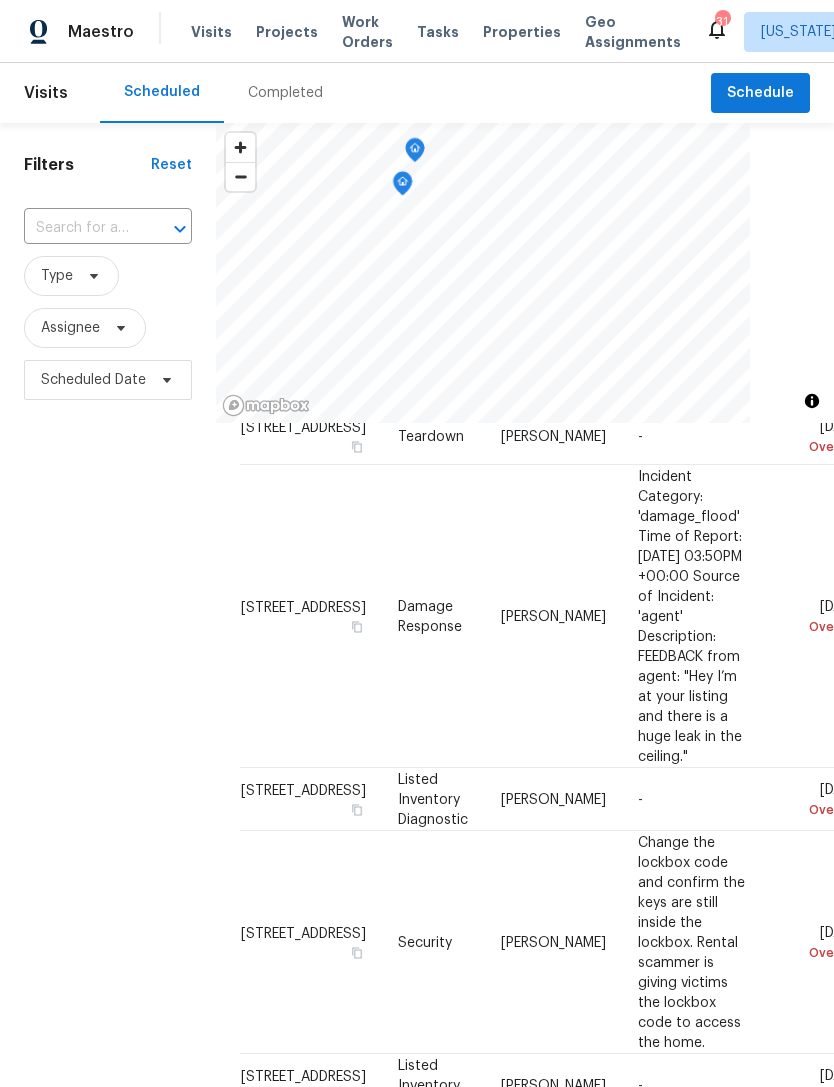 scroll, scrollTop: 2504, scrollLeft: 0, axis: vertical 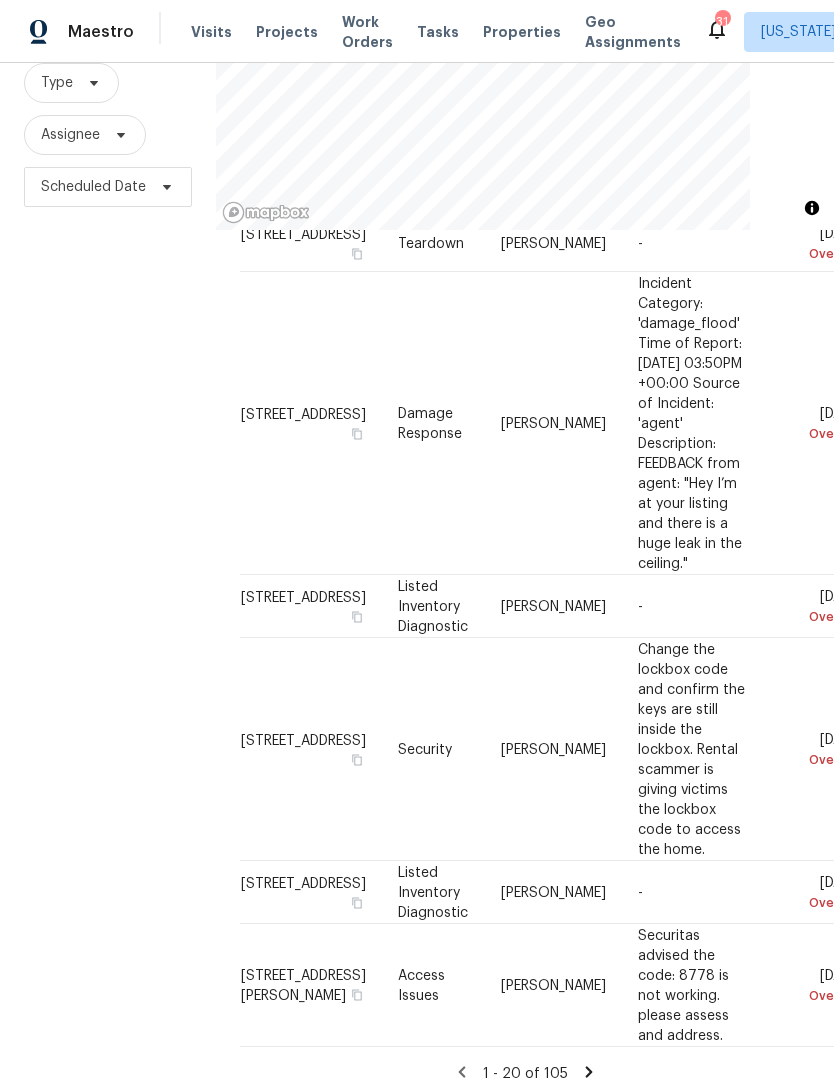 click 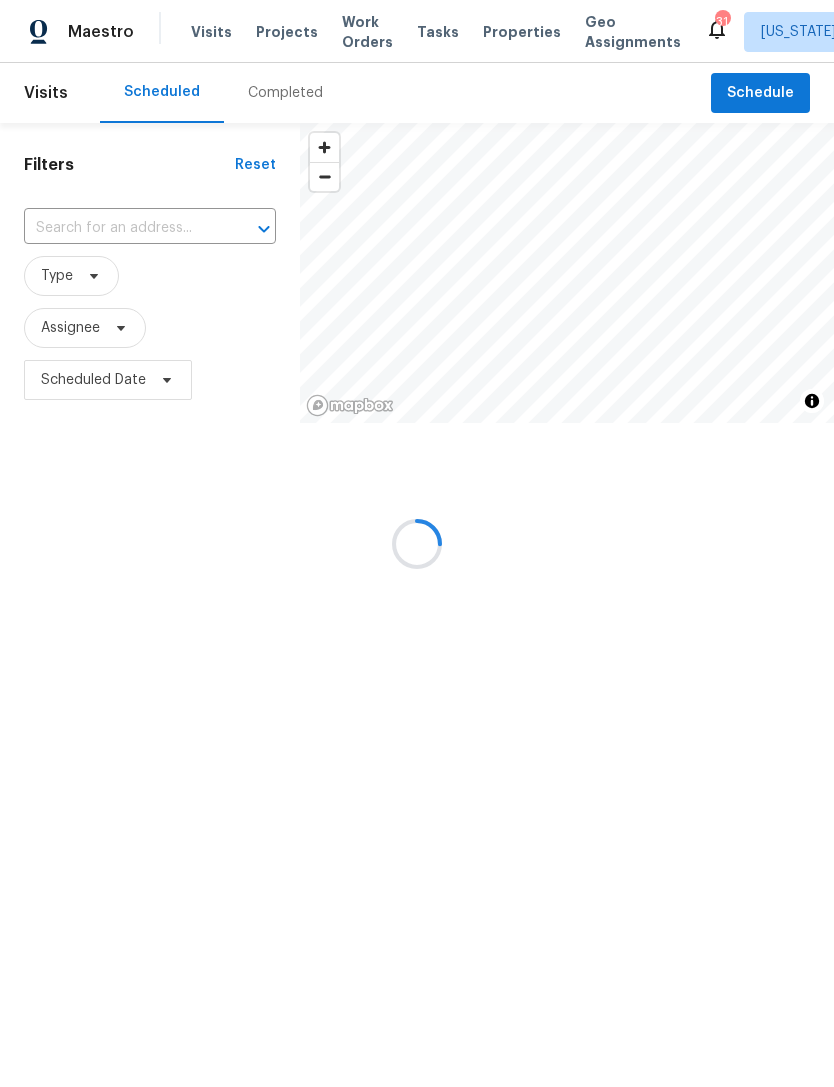 scroll, scrollTop: 0, scrollLeft: 0, axis: both 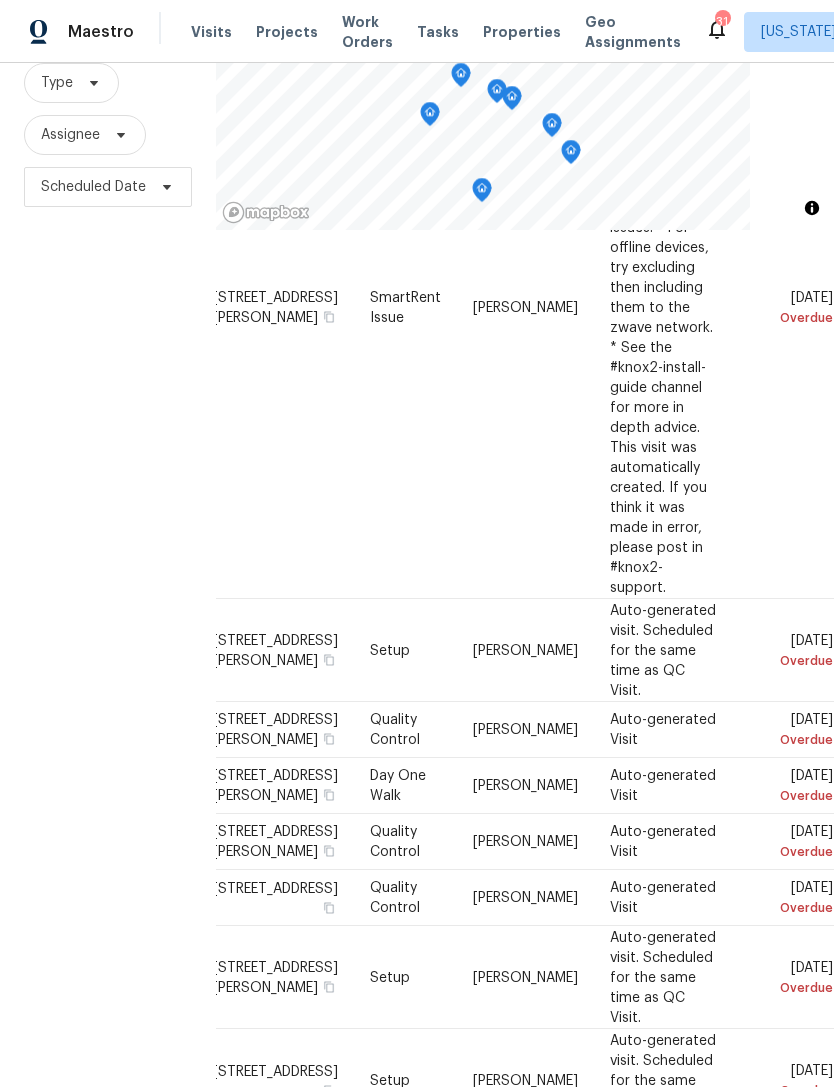 click 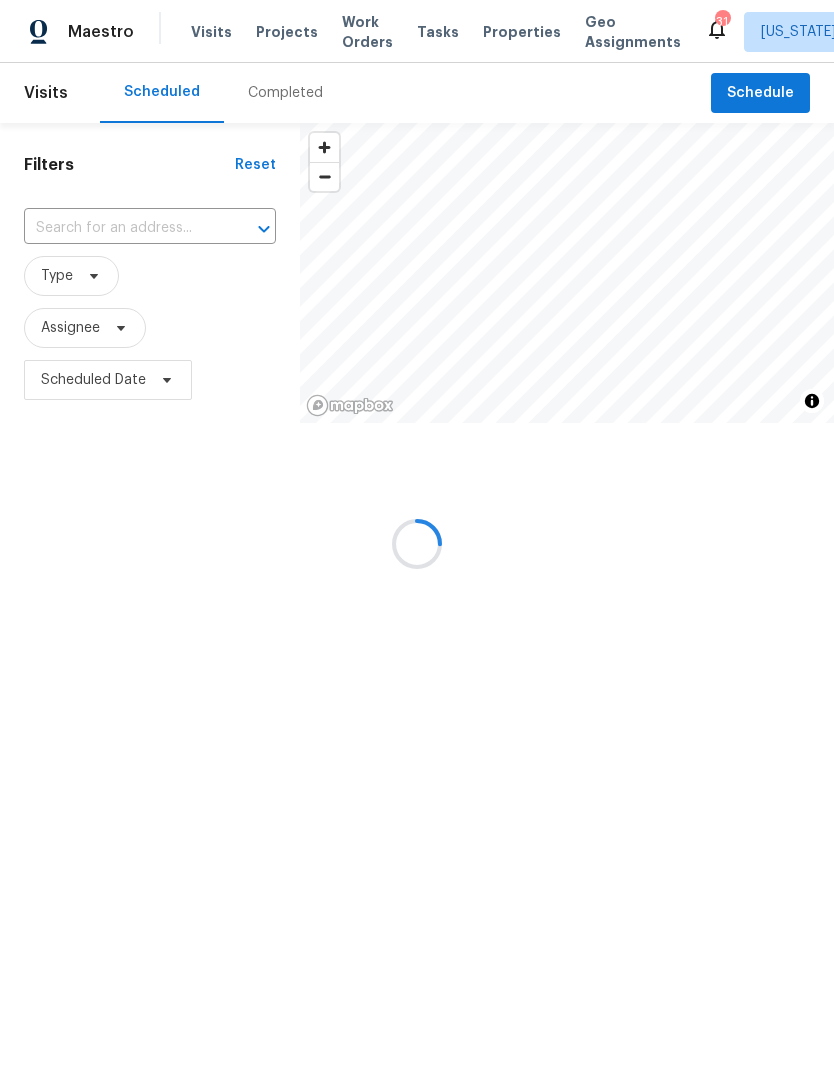 scroll, scrollTop: 0, scrollLeft: 0, axis: both 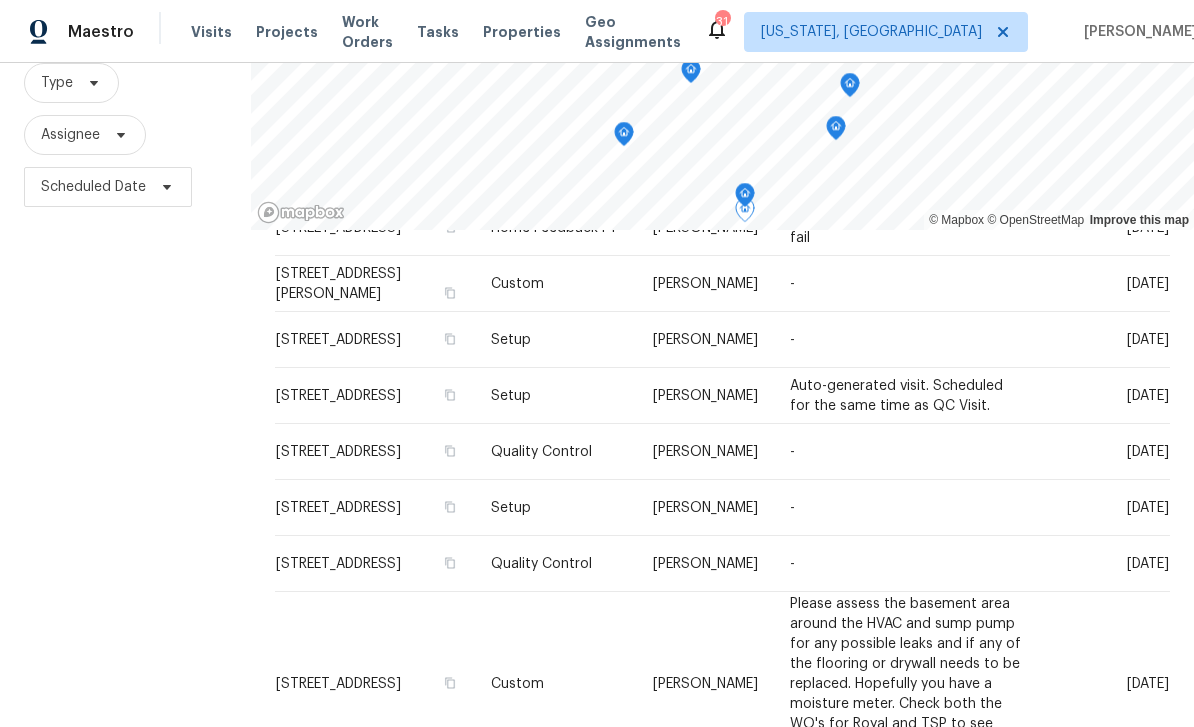 click on "Setup" at bounding box center (555, 396) 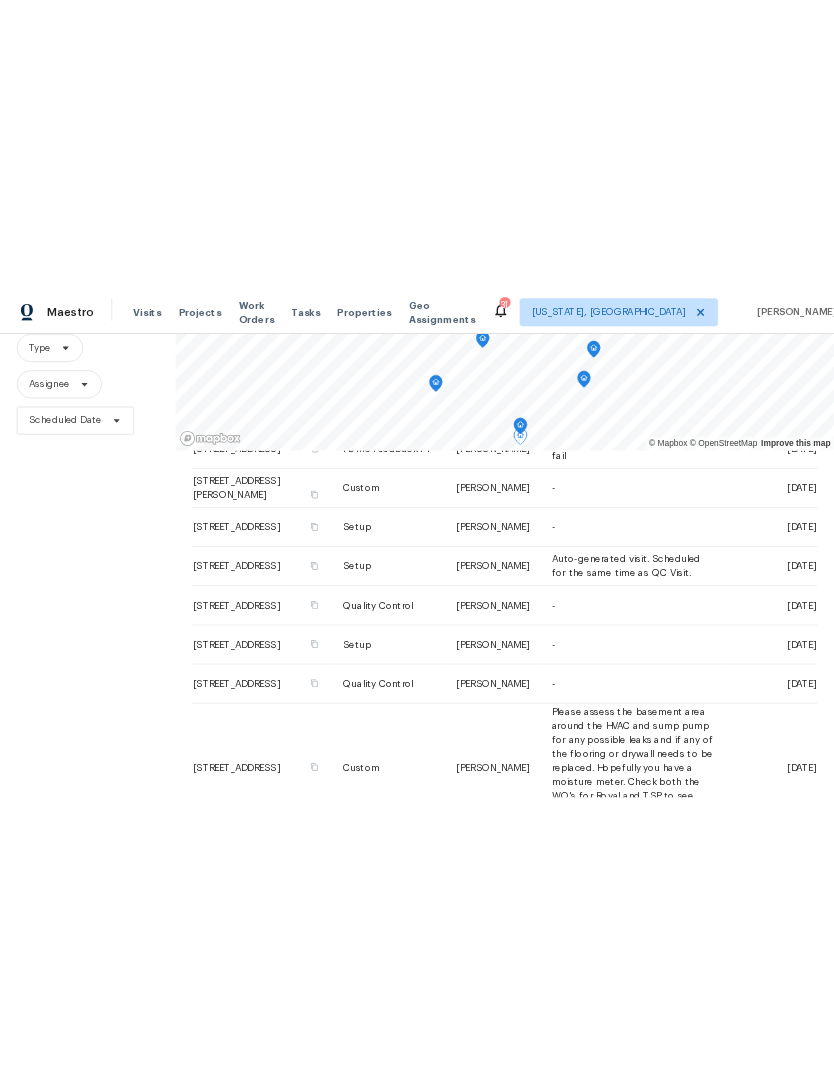scroll, scrollTop: 0, scrollLeft: 0, axis: both 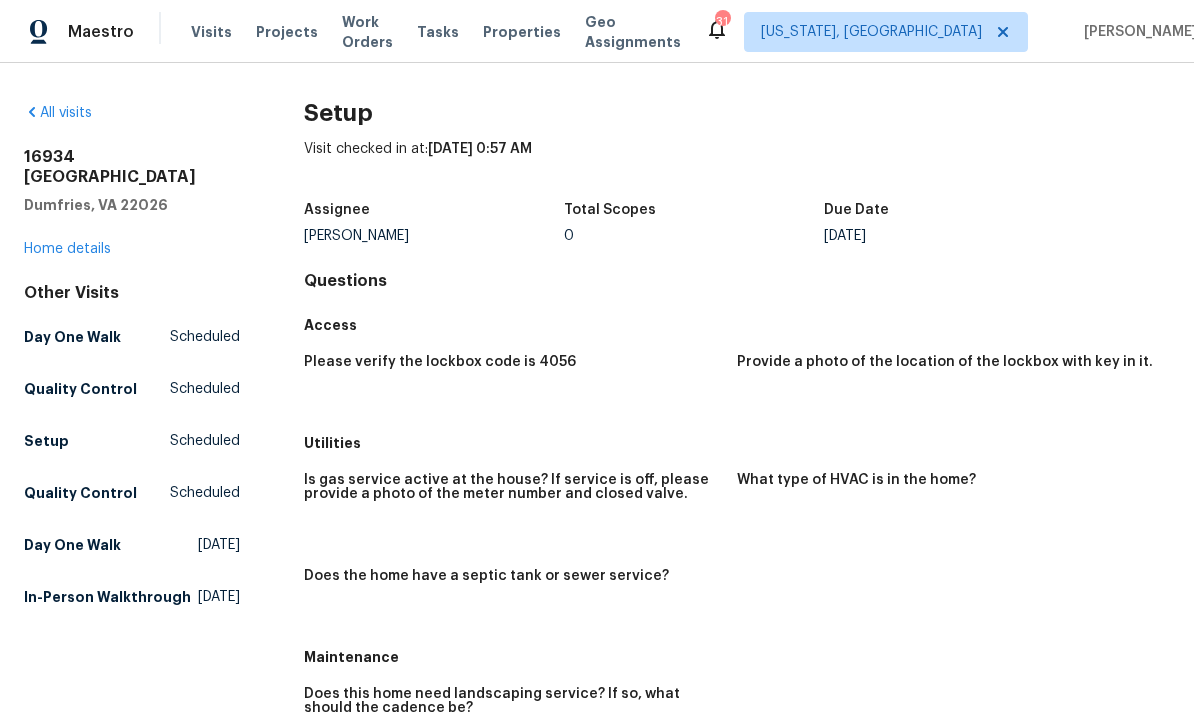 click on "Setup Visit checked in at:  7/1/2025, 0:57 AM Assignee Christopher Pace Total Scopes 0 Due Date Mon, Jul 21 Questions Access Please verify the lockbox code is 4056 Provide a photo of the location of the lockbox with key in it. Utilities Is gas service active at the house? If service is off, please provide a photo of the meter number and closed valve. What type of HVAC is in the home? Does the home have a septic tank or sewer service? Maintenance Does this home need landscaping service? If so, what should the cadence be? Interior Details Does the home have a basement? If there are fireplaces, what type? What flooring type exists in the home? What appliances are in the home? Where is the laundry room located? Exterior What is the exterior material of the home? What type of roofing material exists? Is there a pool? If there is a pool, what type is it? What is the foundation type? Listing Choose all that apply for the listing remarks Were you able to take listing photos for photo bracketing purpose? Water Heater" at bounding box center [737, 1020] 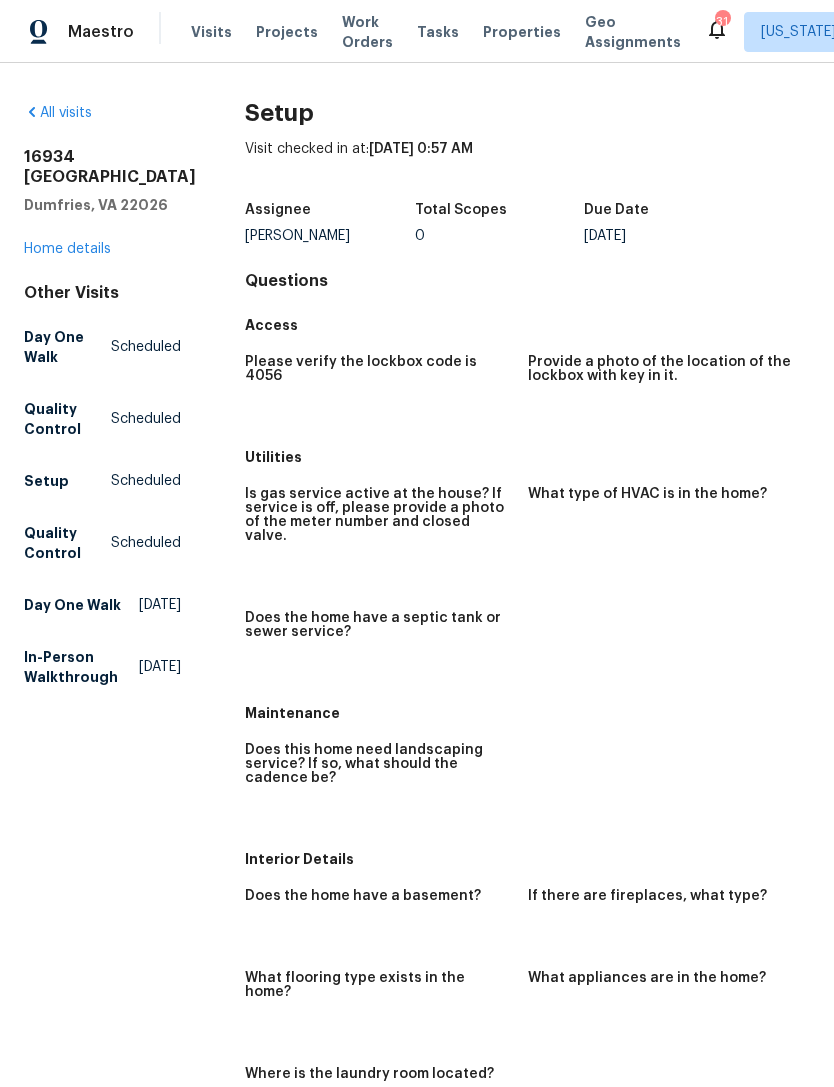 scroll, scrollTop: 0, scrollLeft: 0, axis: both 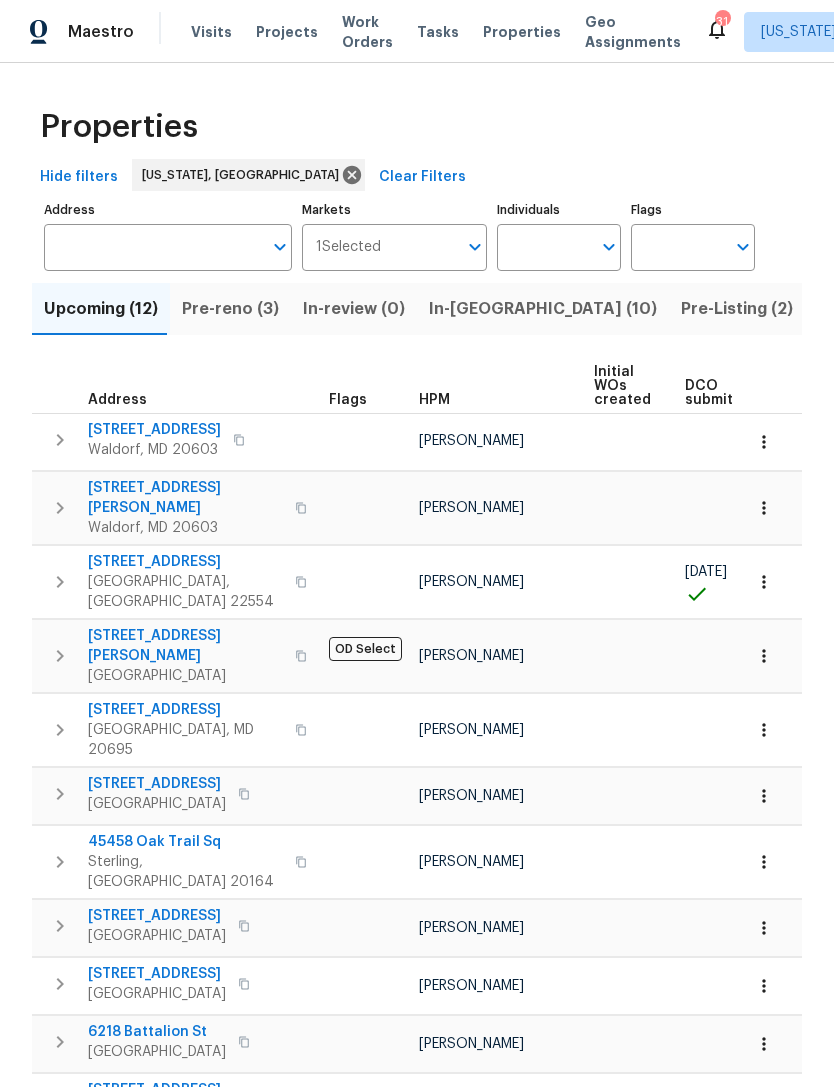click on "In-[GEOGRAPHIC_DATA] (10)" at bounding box center (543, 309) 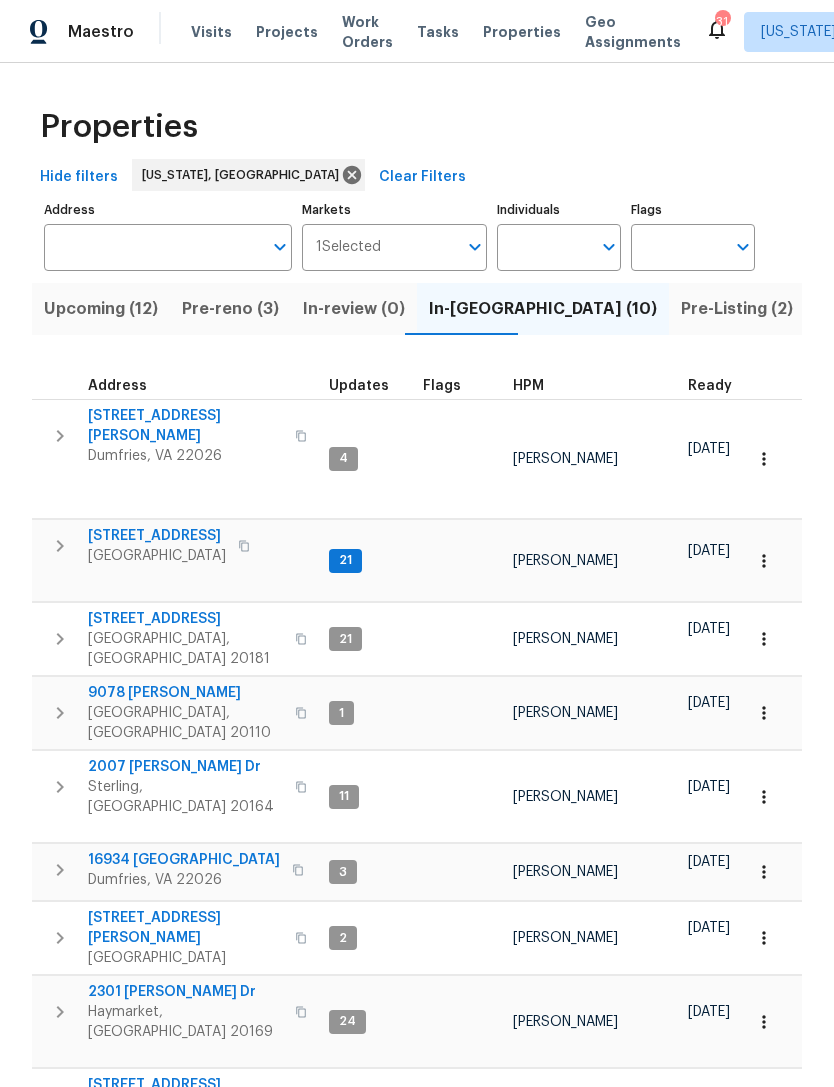 click on "4675 Red Admiral Way # 149" at bounding box center (157, 536) 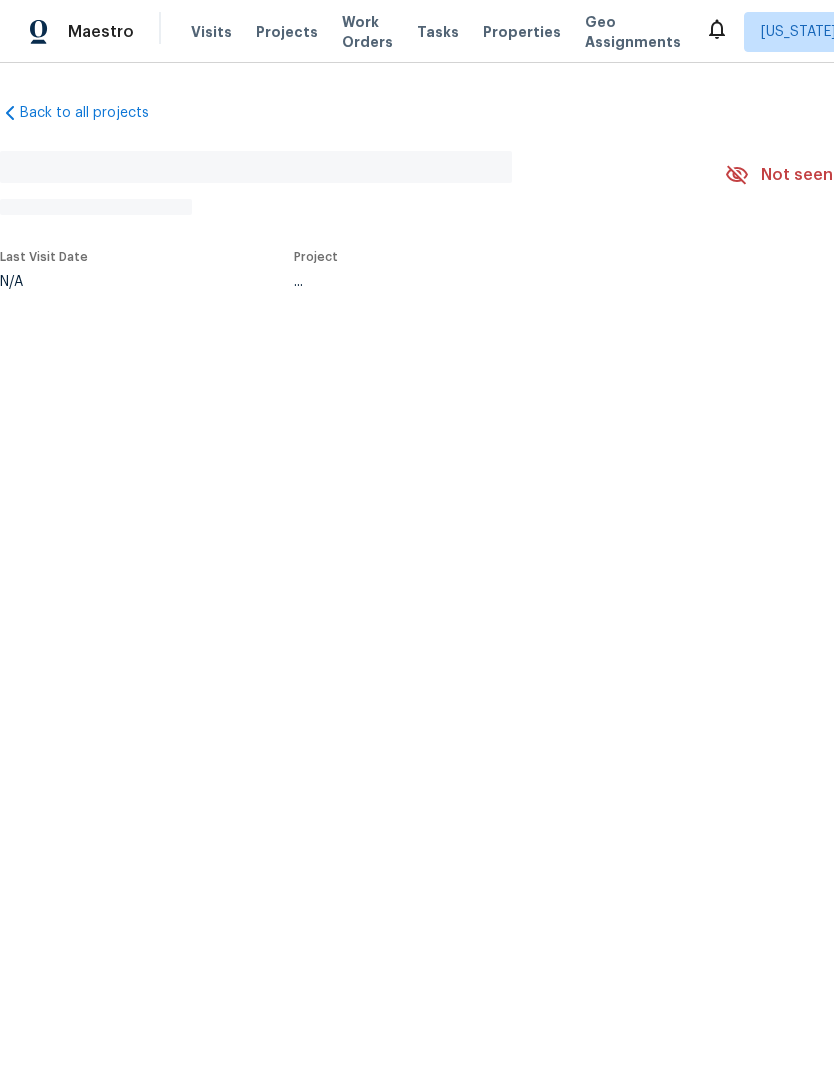 scroll, scrollTop: 0, scrollLeft: 0, axis: both 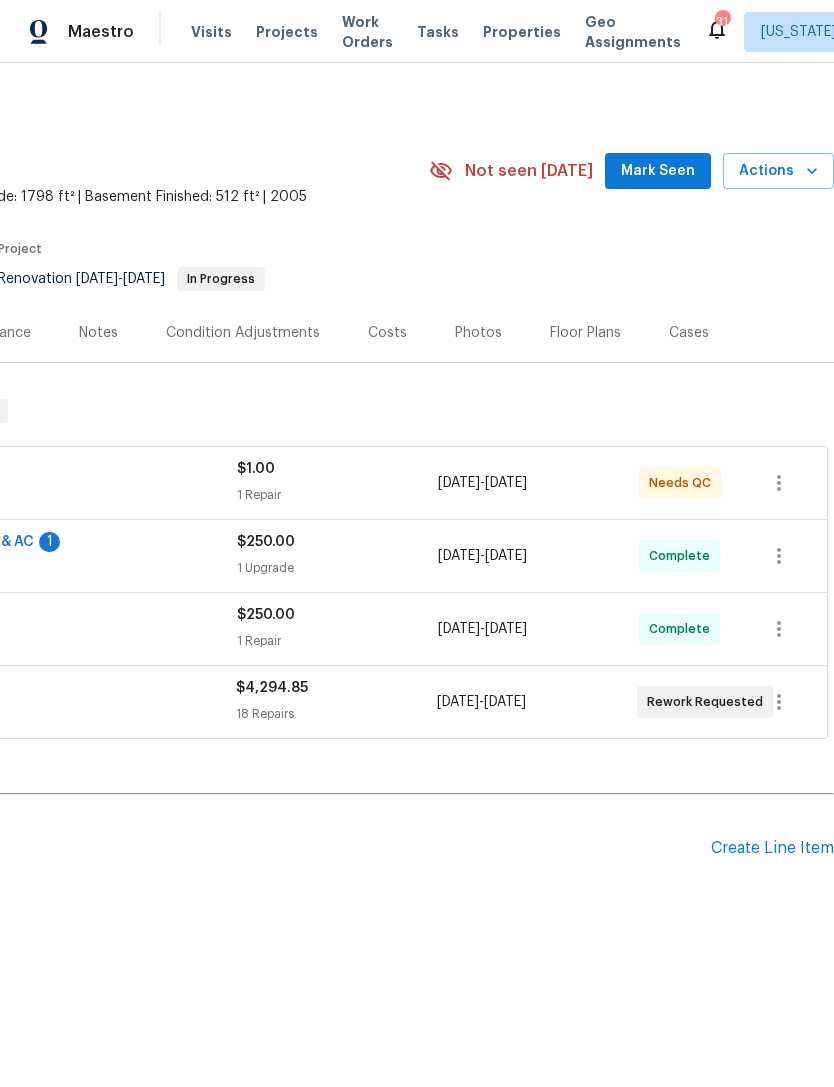click on "Photos" at bounding box center [478, 333] 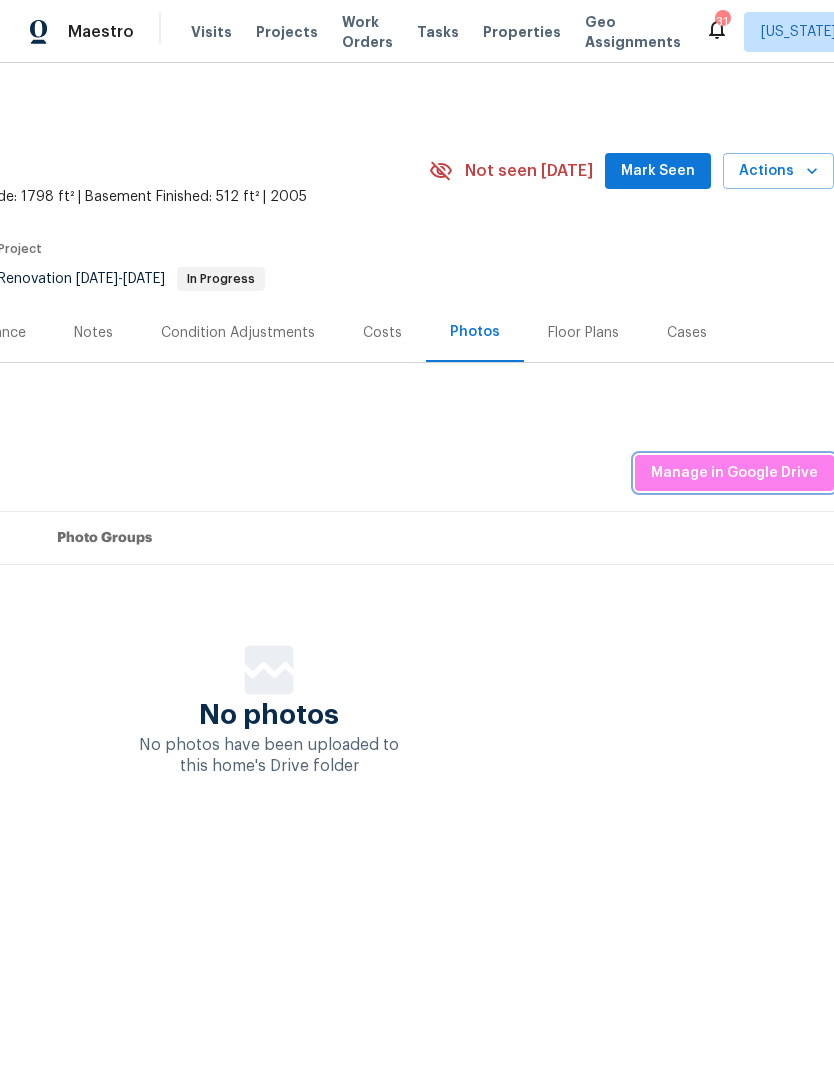click on "Manage in Google Drive" at bounding box center [734, 473] 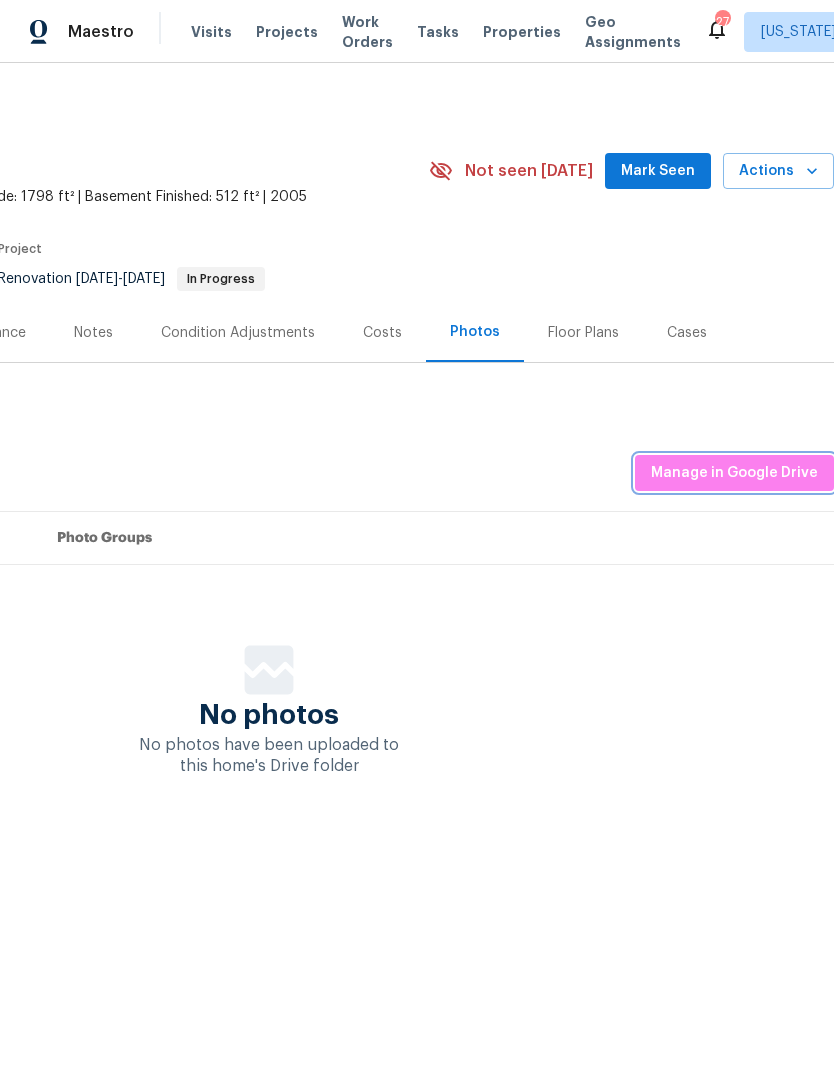 click on "Manage in Google Drive" at bounding box center (734, 473) 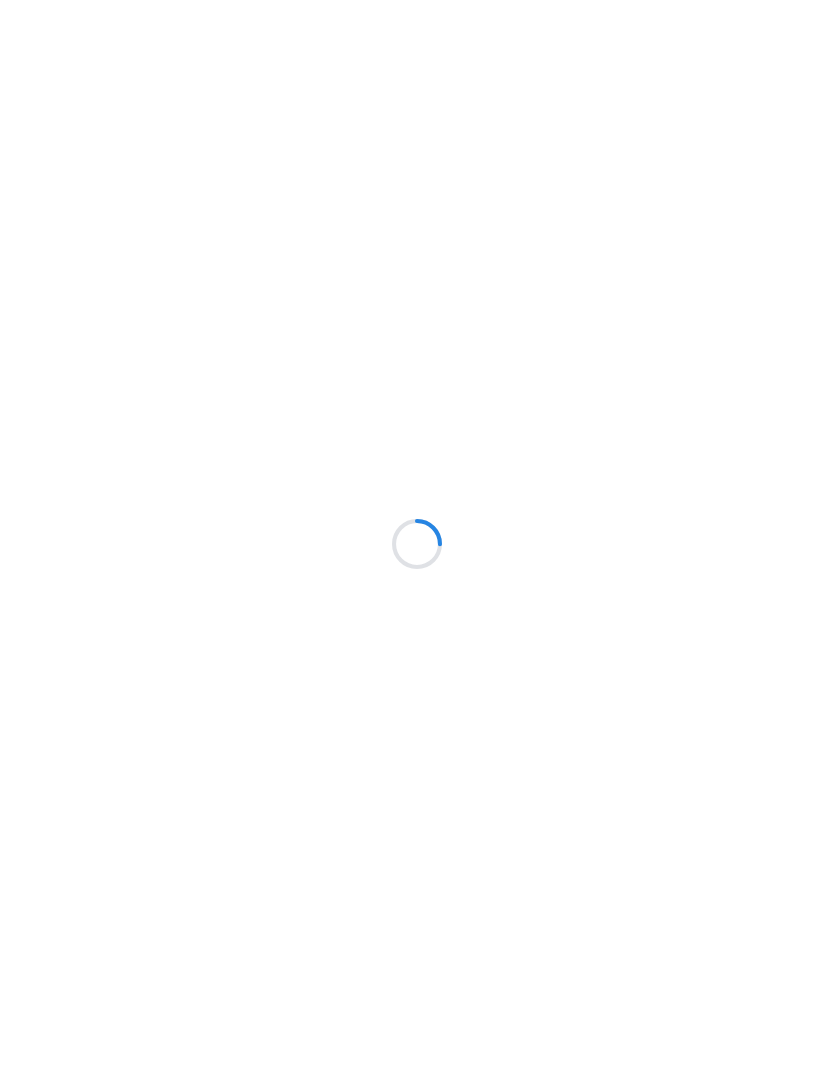 scroll, scrollTop: 0, scrollLeft: 0, axis: both 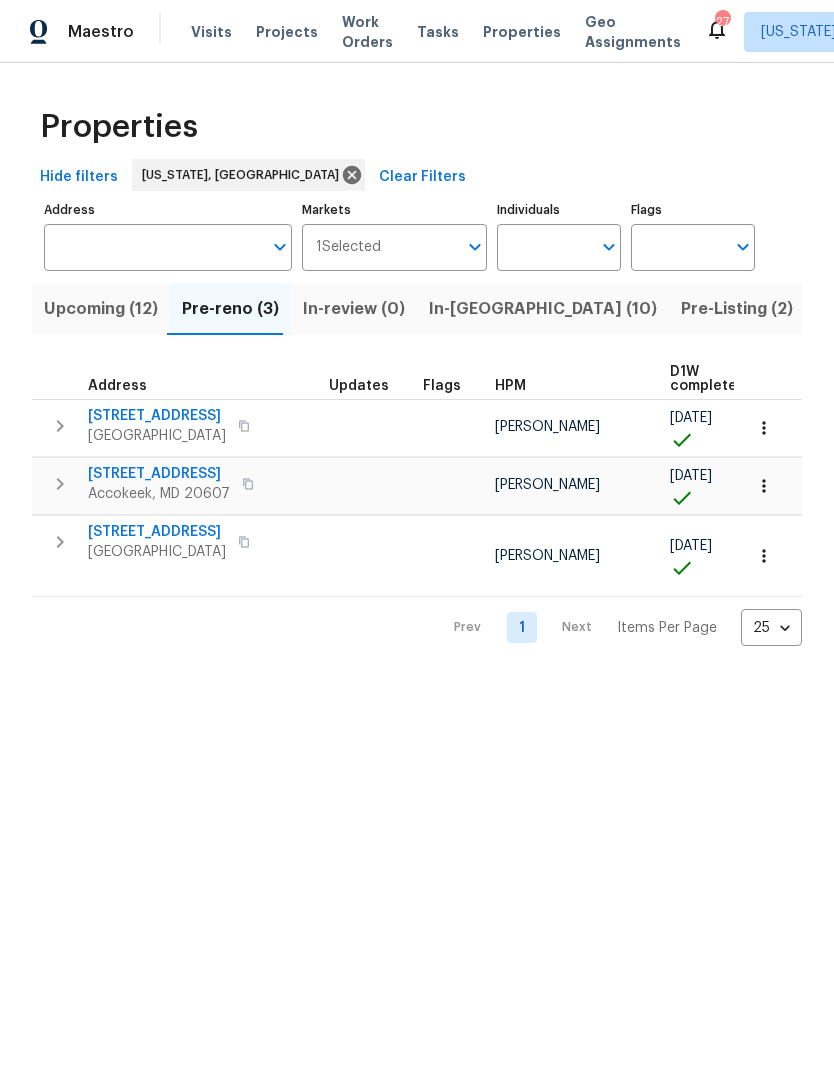click on "Visits" at bounding box center [211, 32] 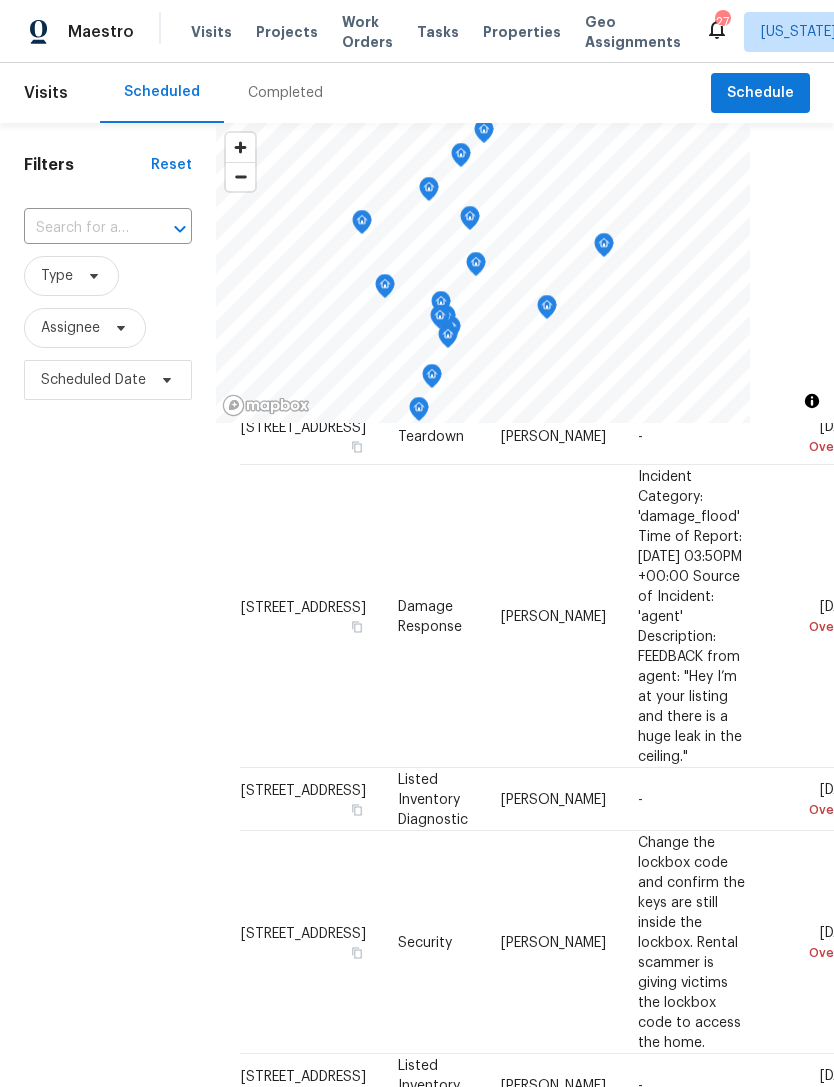 scroll, scrollTop: 2504, scrollLeft: 0, axis: vertical 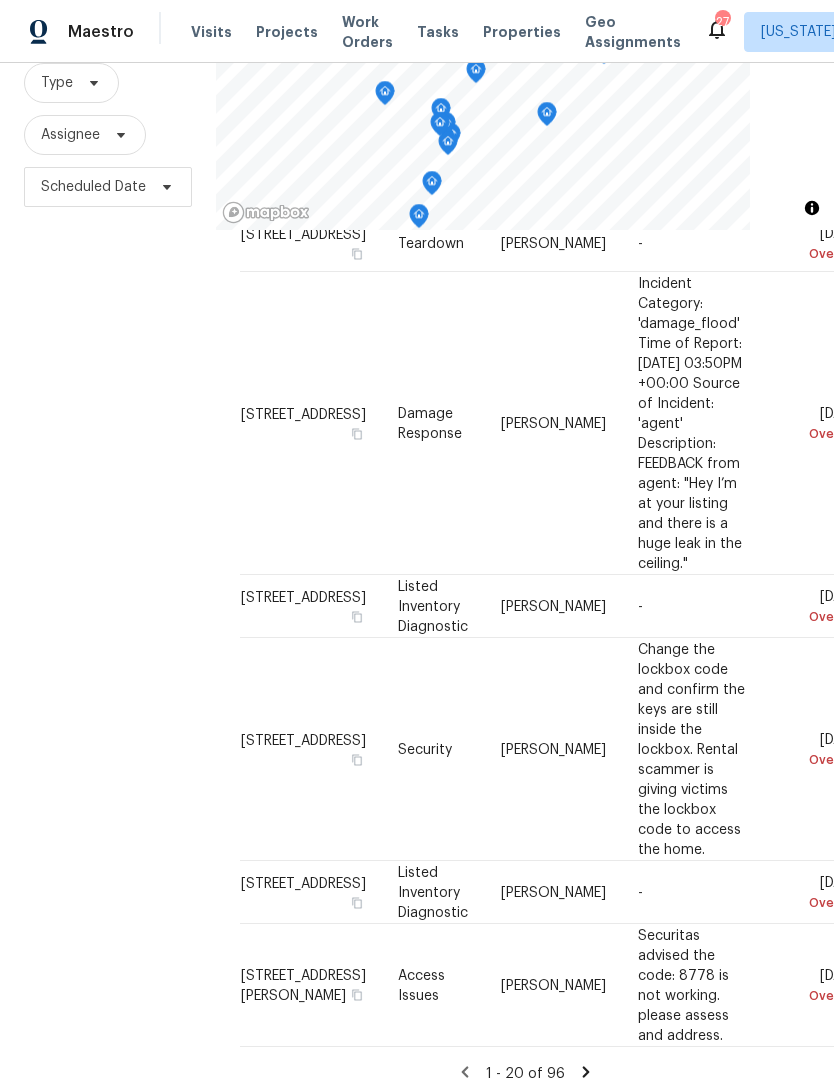 click 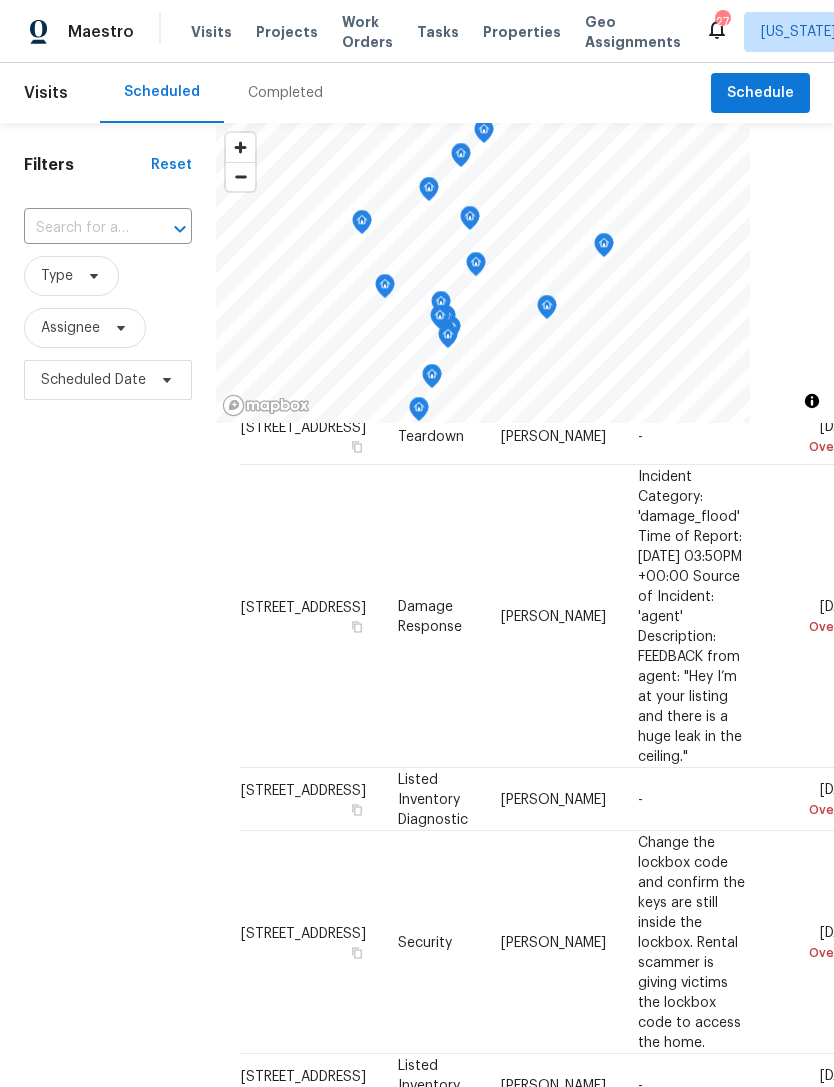 scroll, scrollTop: 0, scrollLeft: 0, axis: both 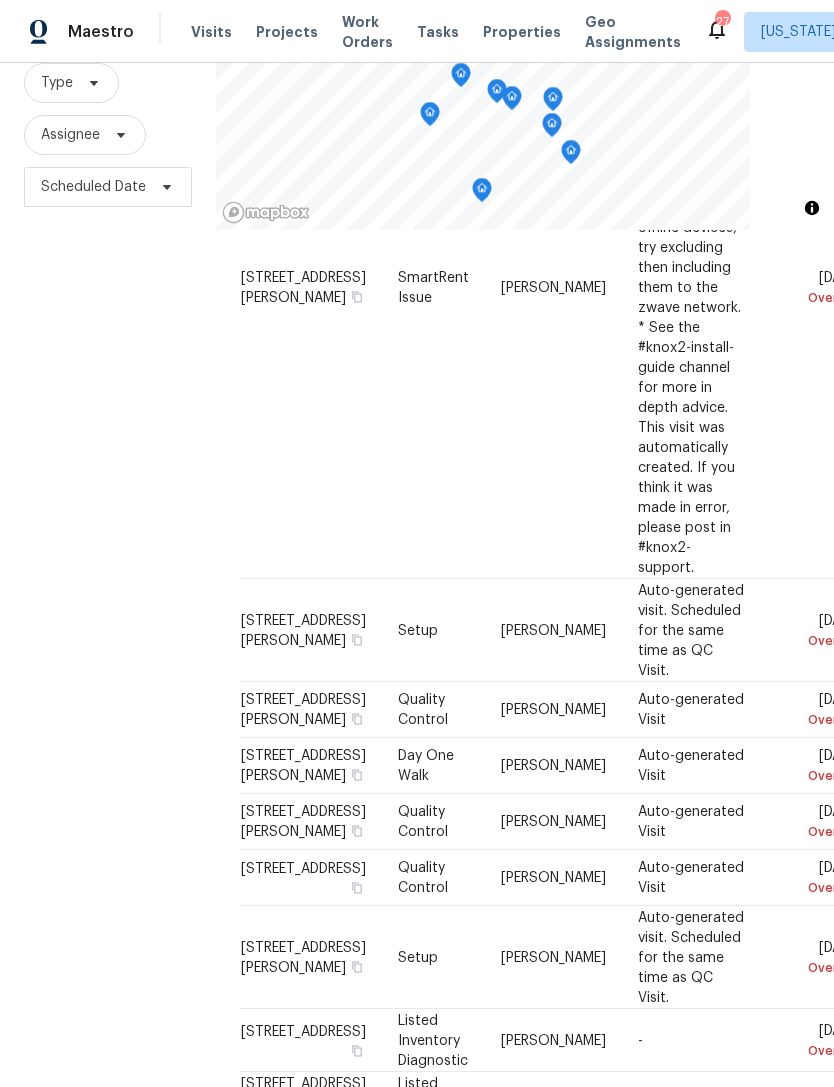click 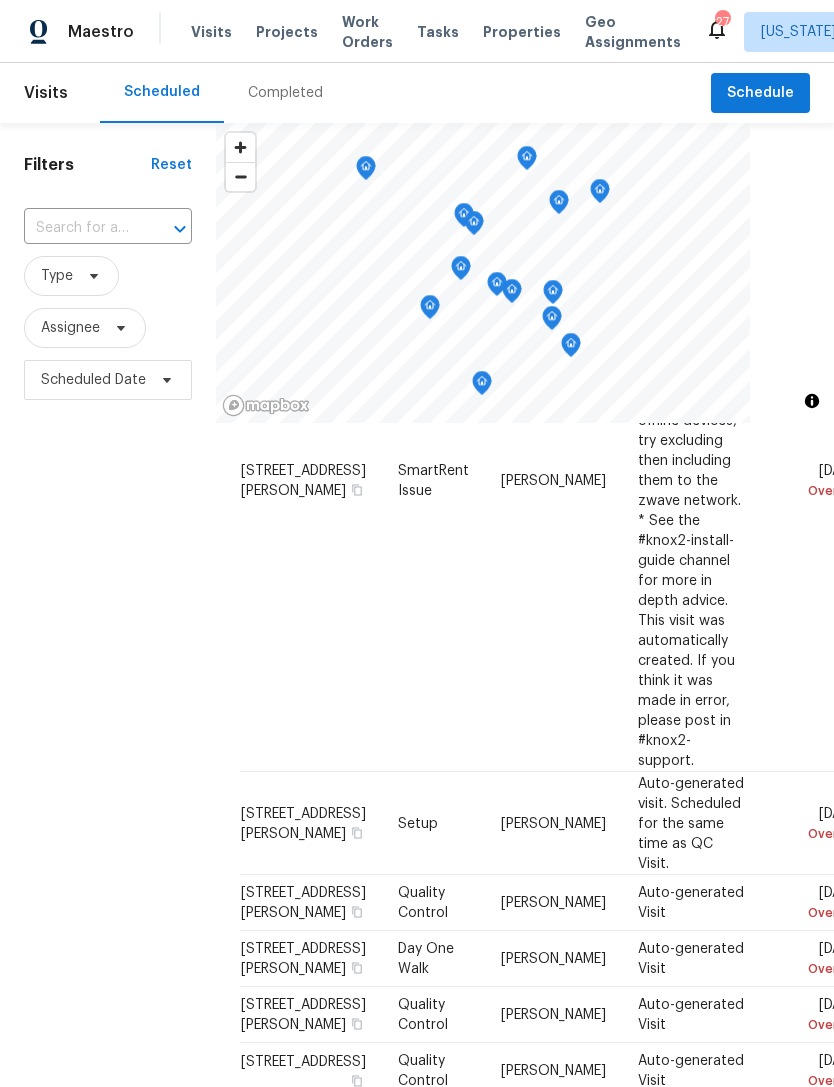 scroll, scrollTop: 0, scrollLeft: 0, axis: both 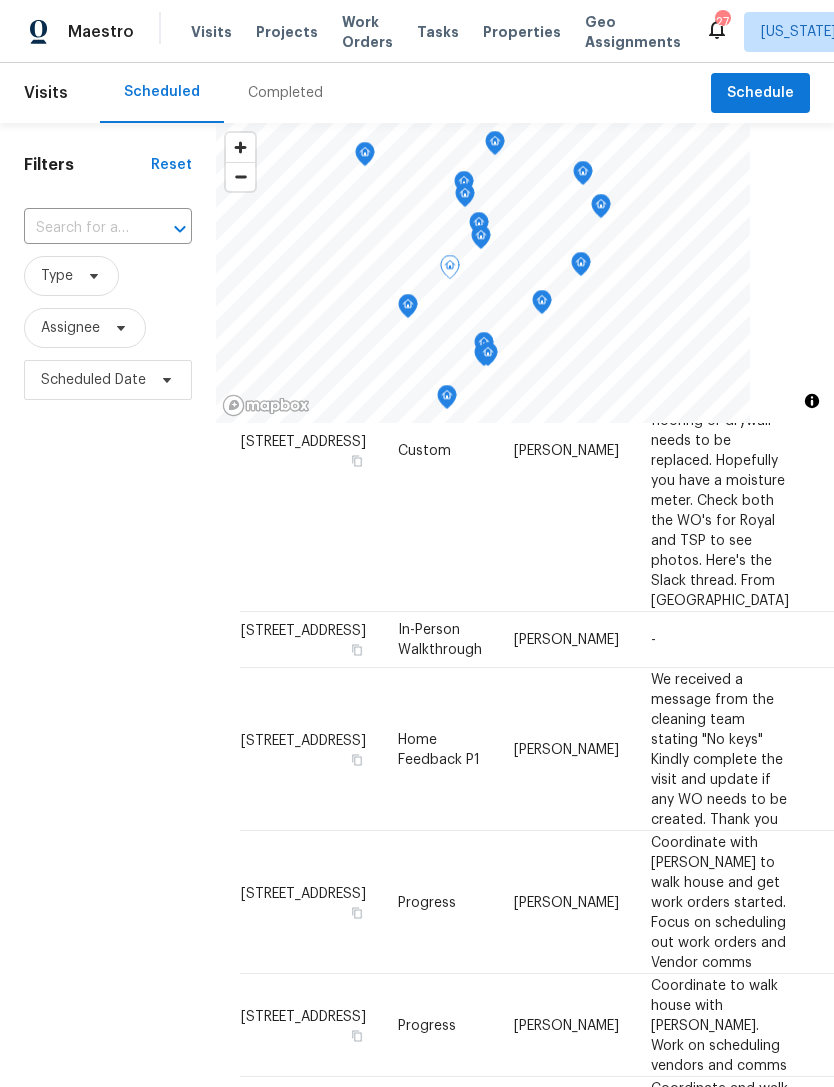 click 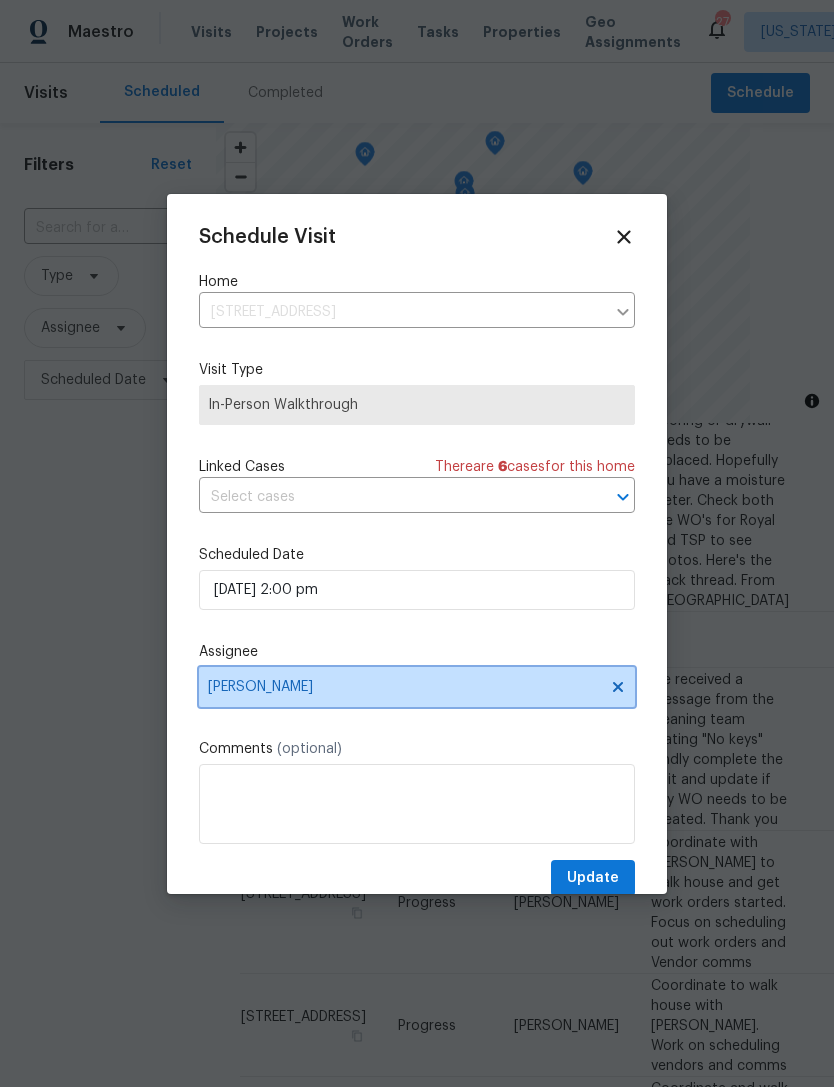 click on "[PERSON_NAME]" at bounding box center (404, 687) 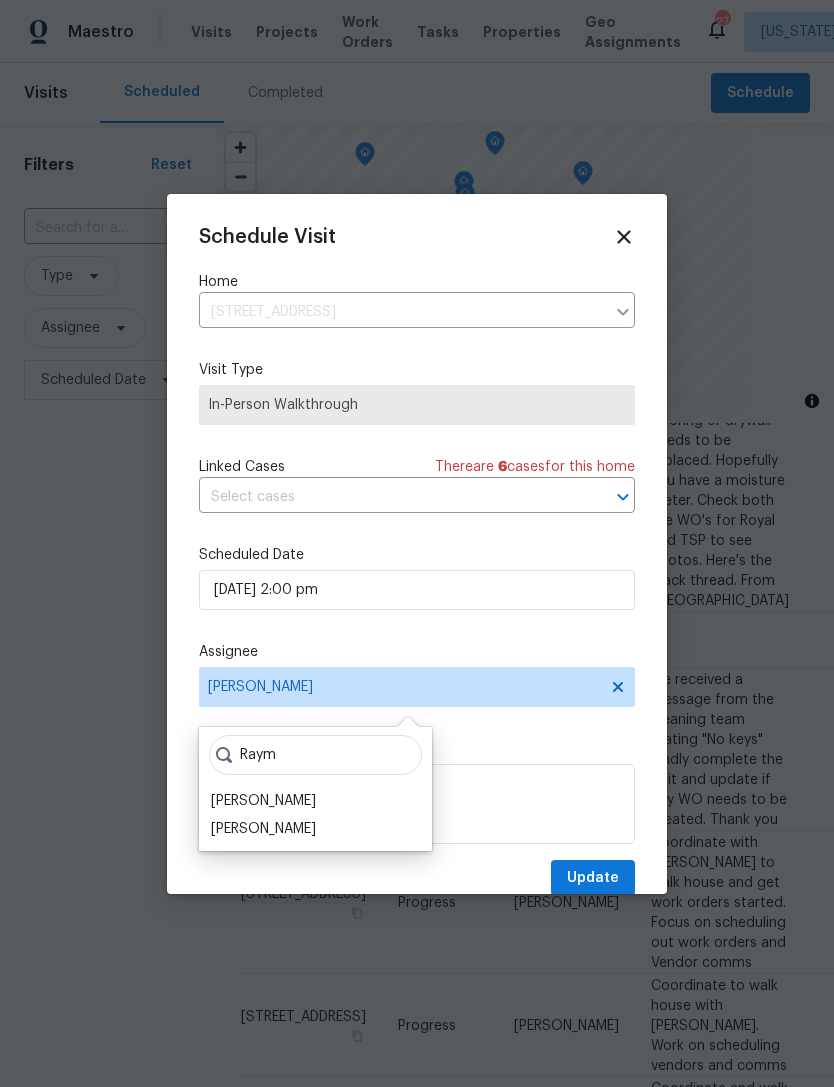 scroll, scrollTop: 42, scrollLeft: 0, axis: vertical 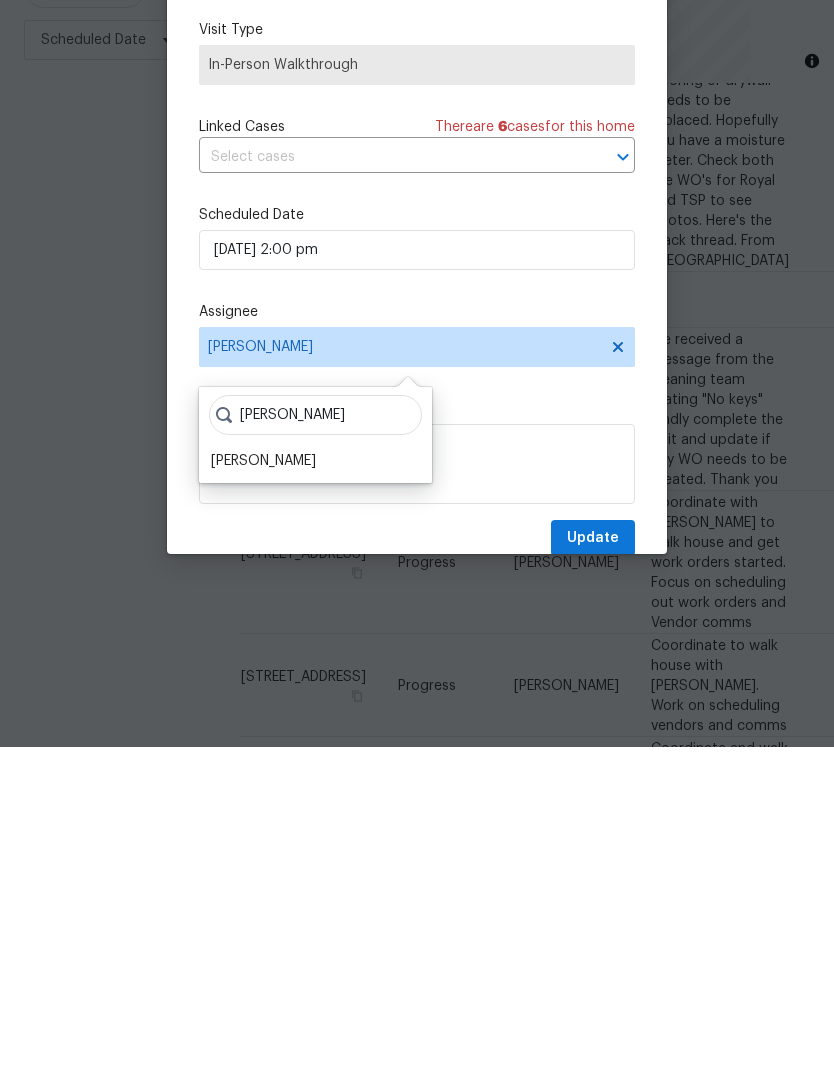 type on "[PERSON_NAME]" 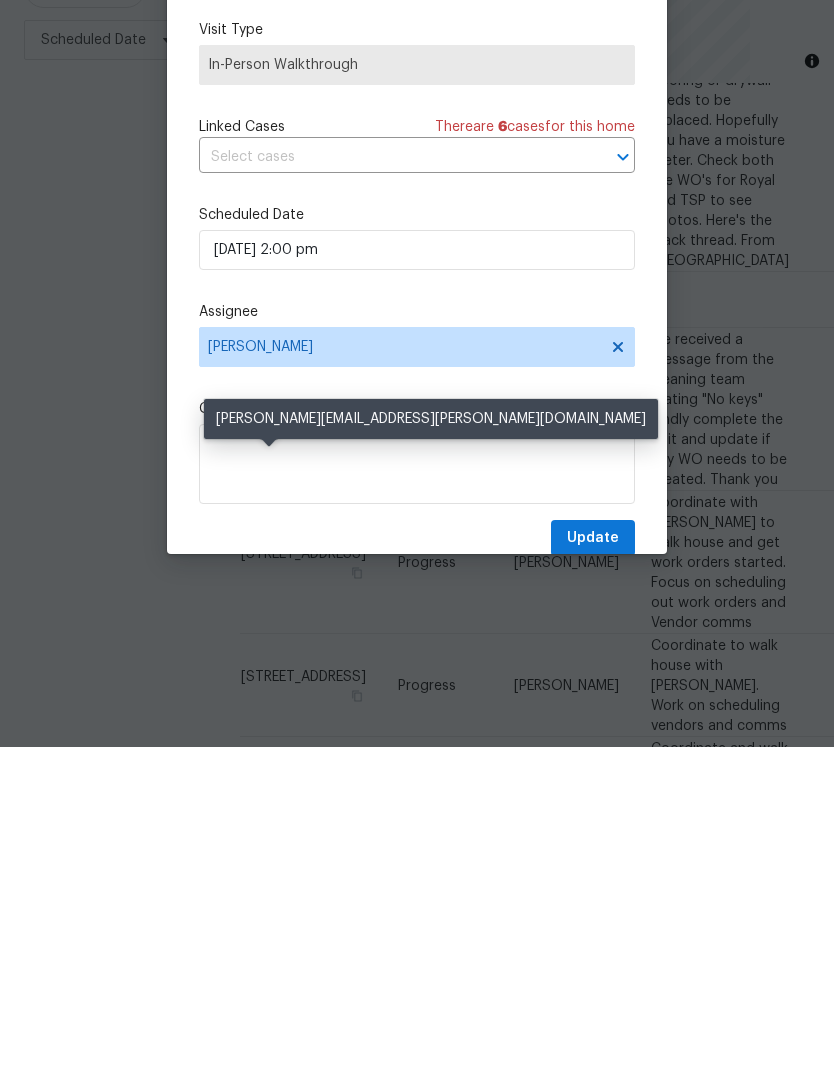 scroll, scrollTop: 65, scrollLeft: 0, axis: vertical 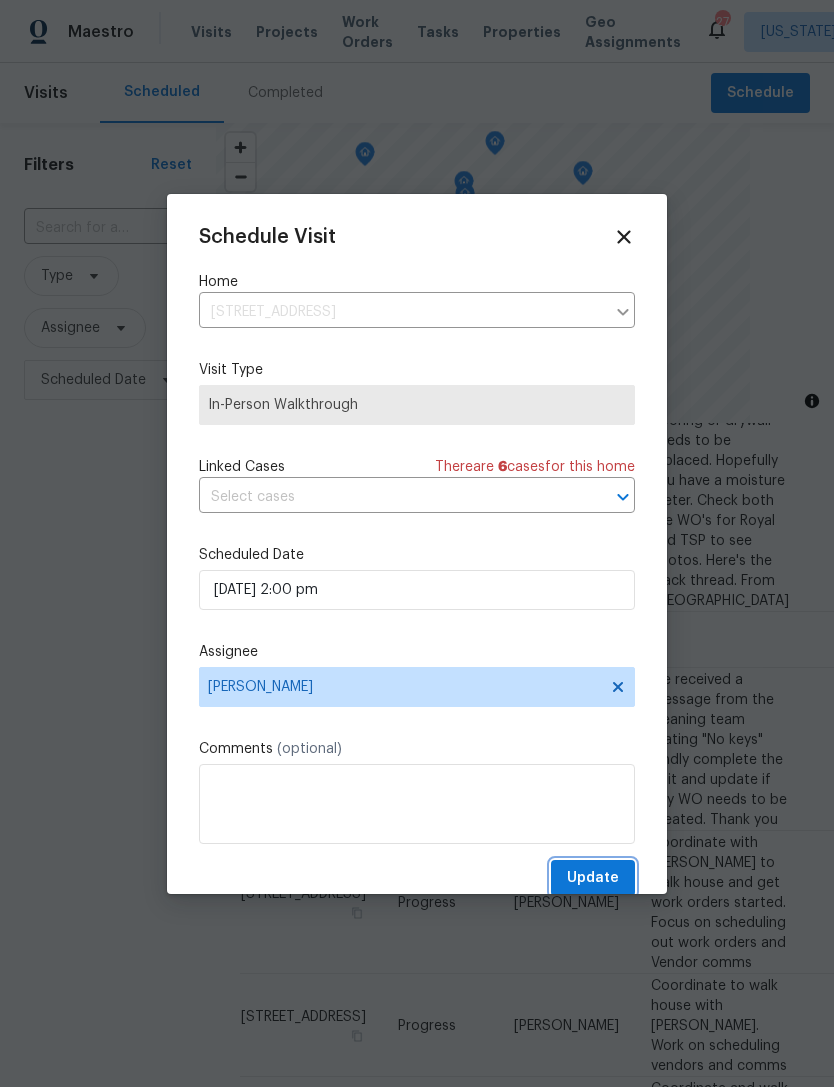 click on "Update" at bounding box center [593, 878] 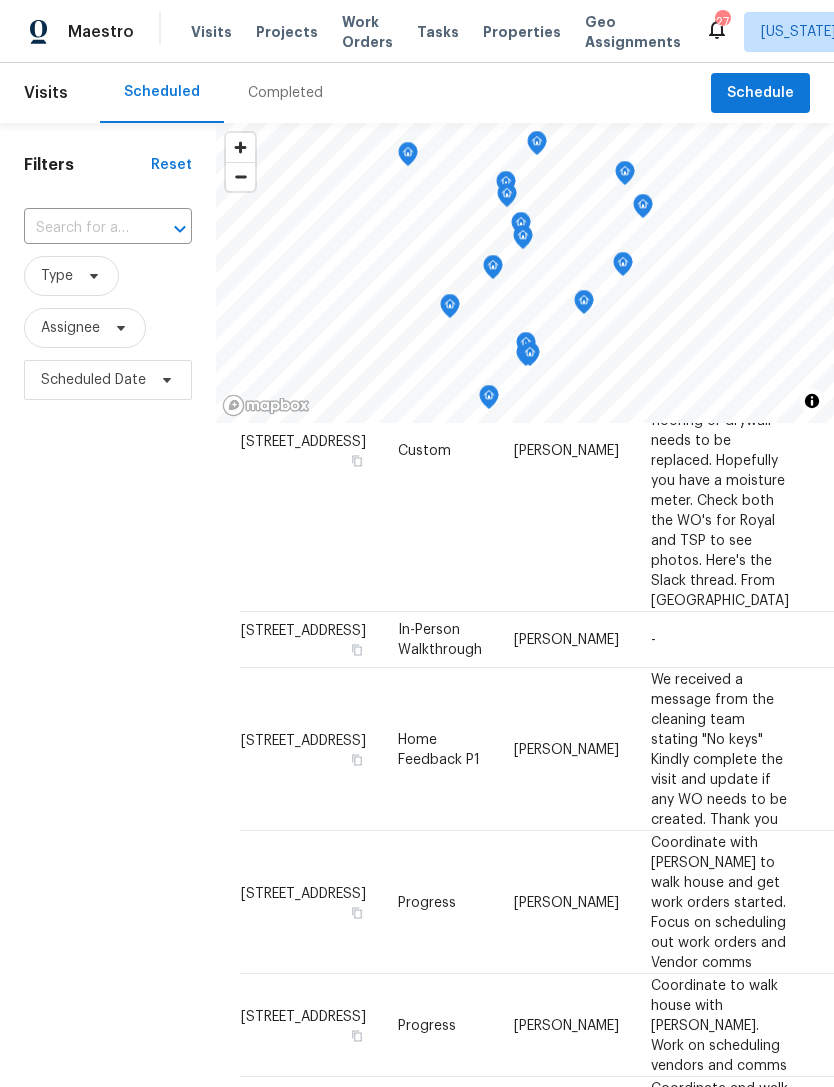 scroll, scrollTop: 1812, scrollLeft: 0, axis: vertical 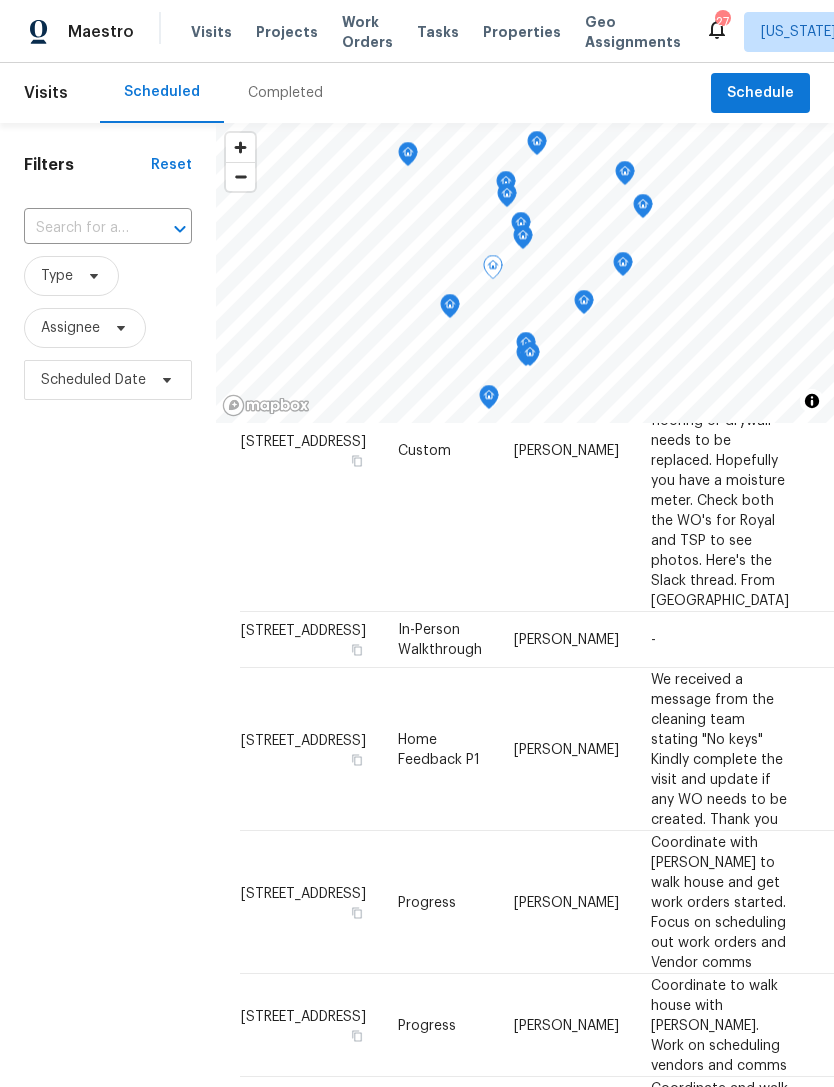 click at bounding box center (0, 0) 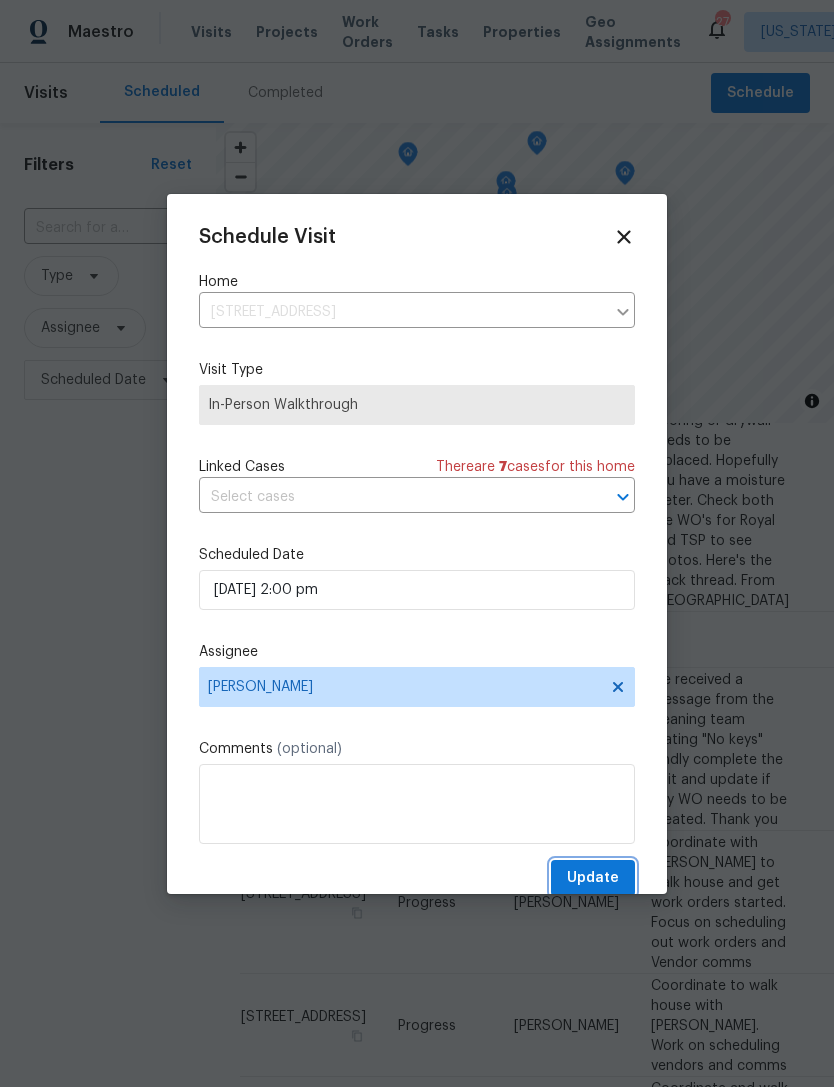 click on "Update" at bounding box center (593, 878) 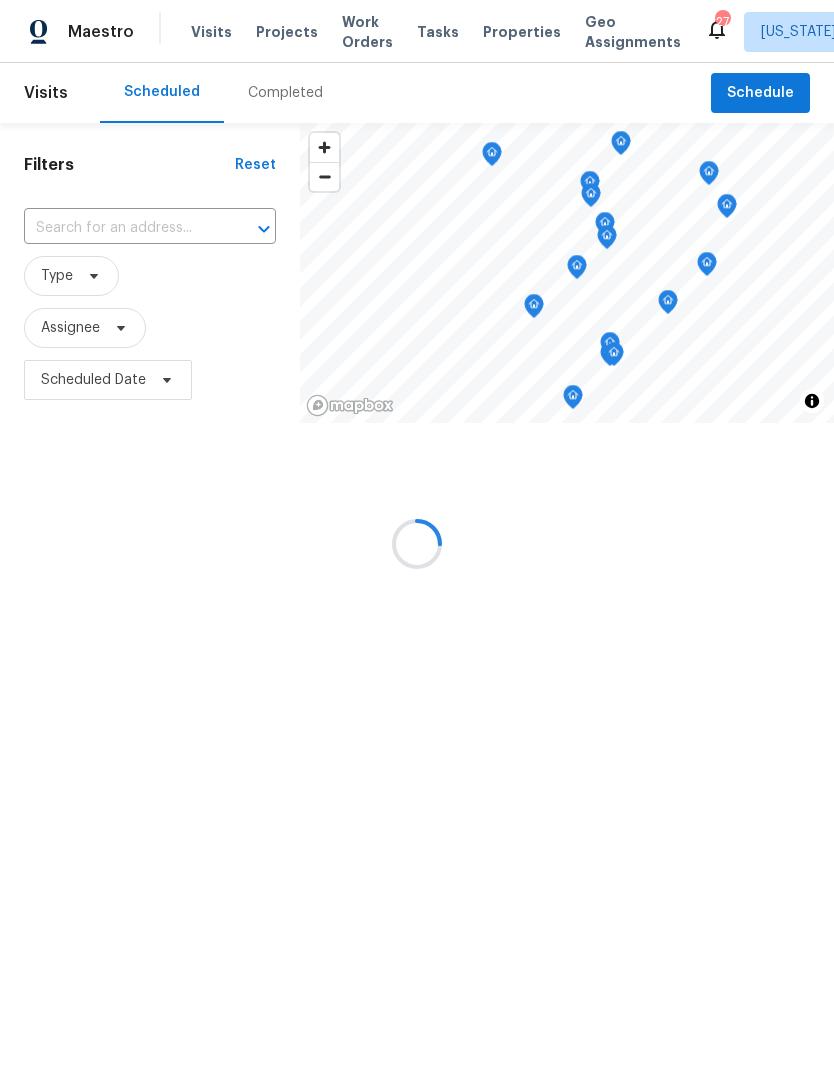 scroll, scrollTop: 0, scrollLeft: 0, axis: both 